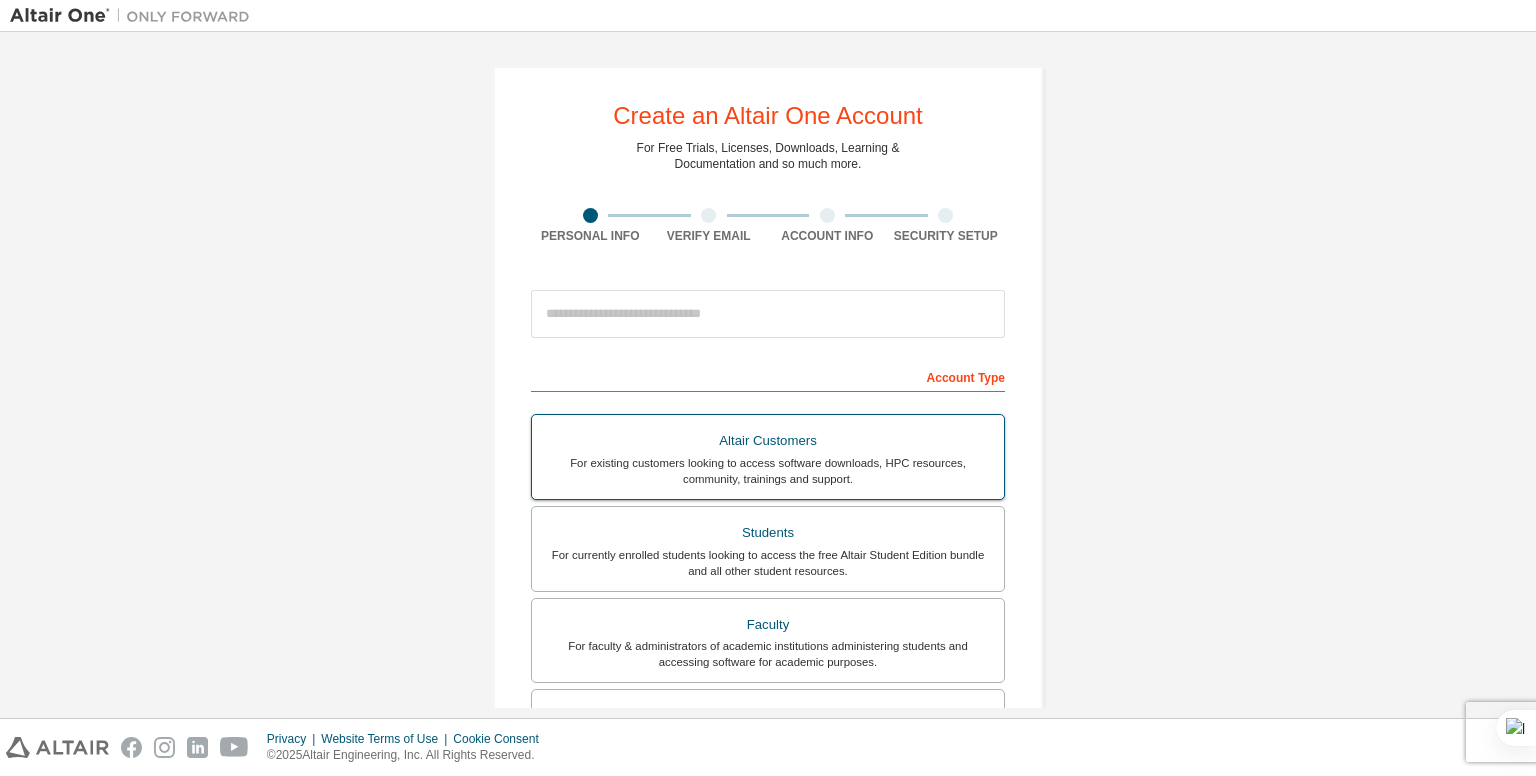 scroll, scrollTop: 0, scrollLeft: 0, axis: both 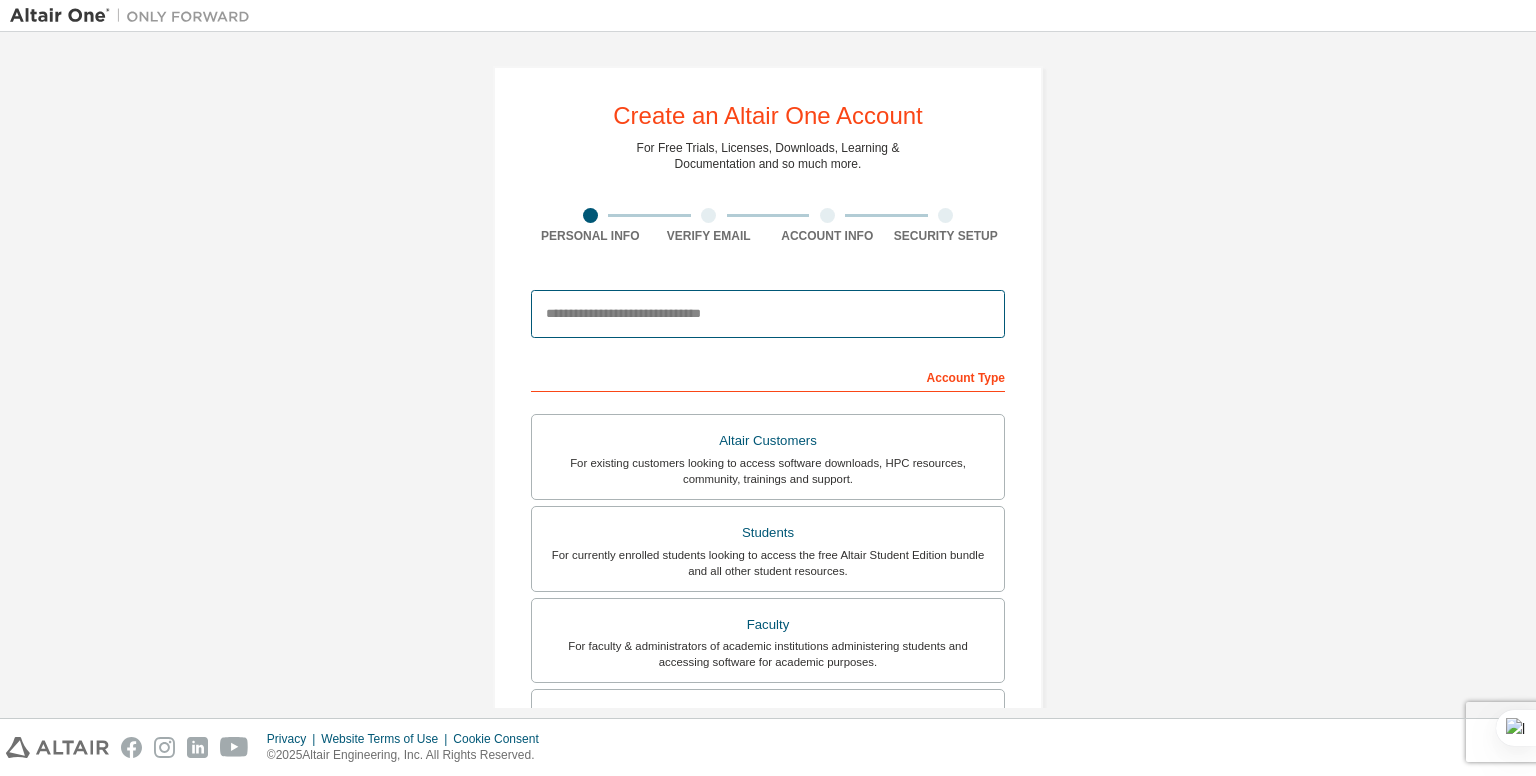 click at bounding box center [768, 314] 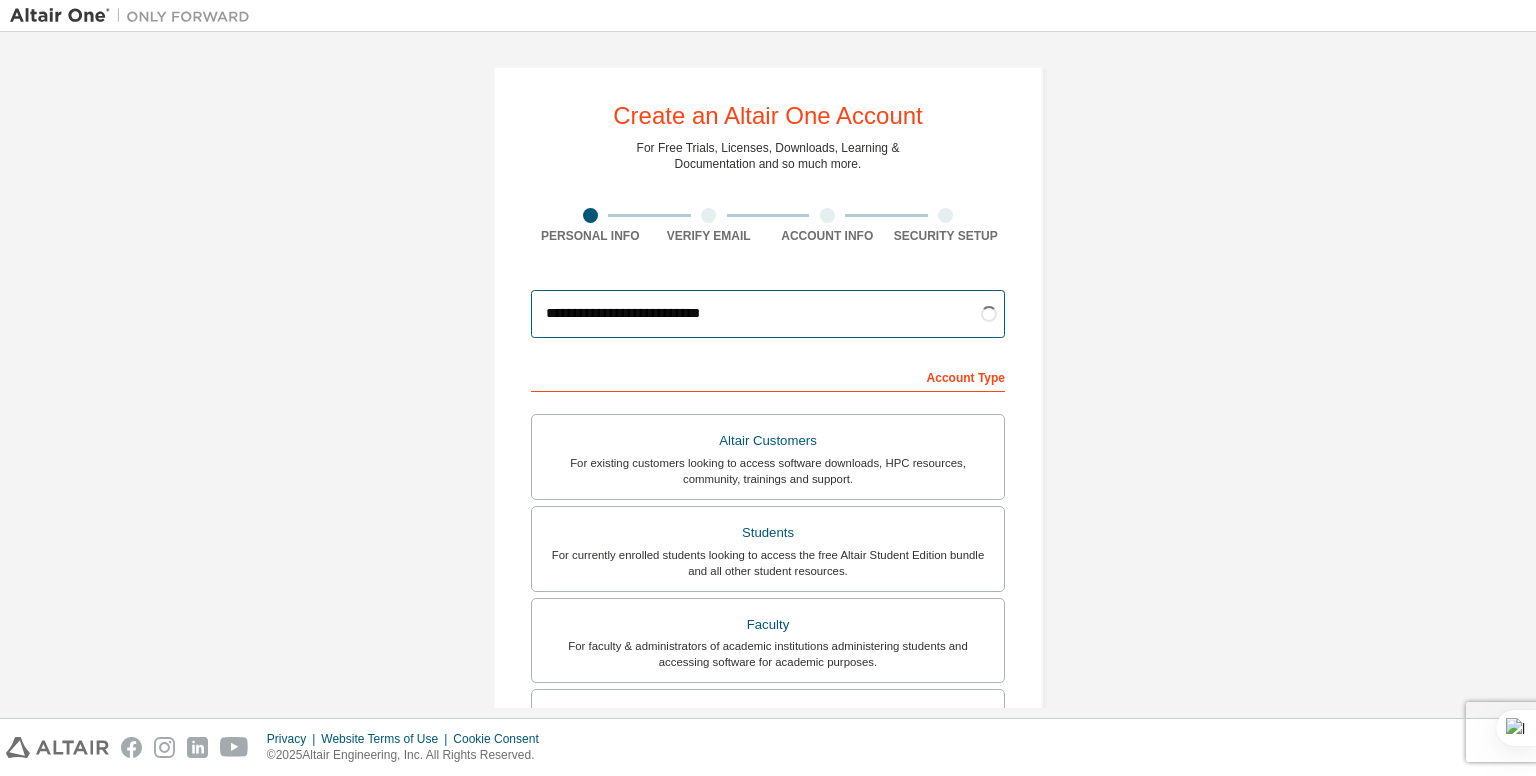 type on "**********" 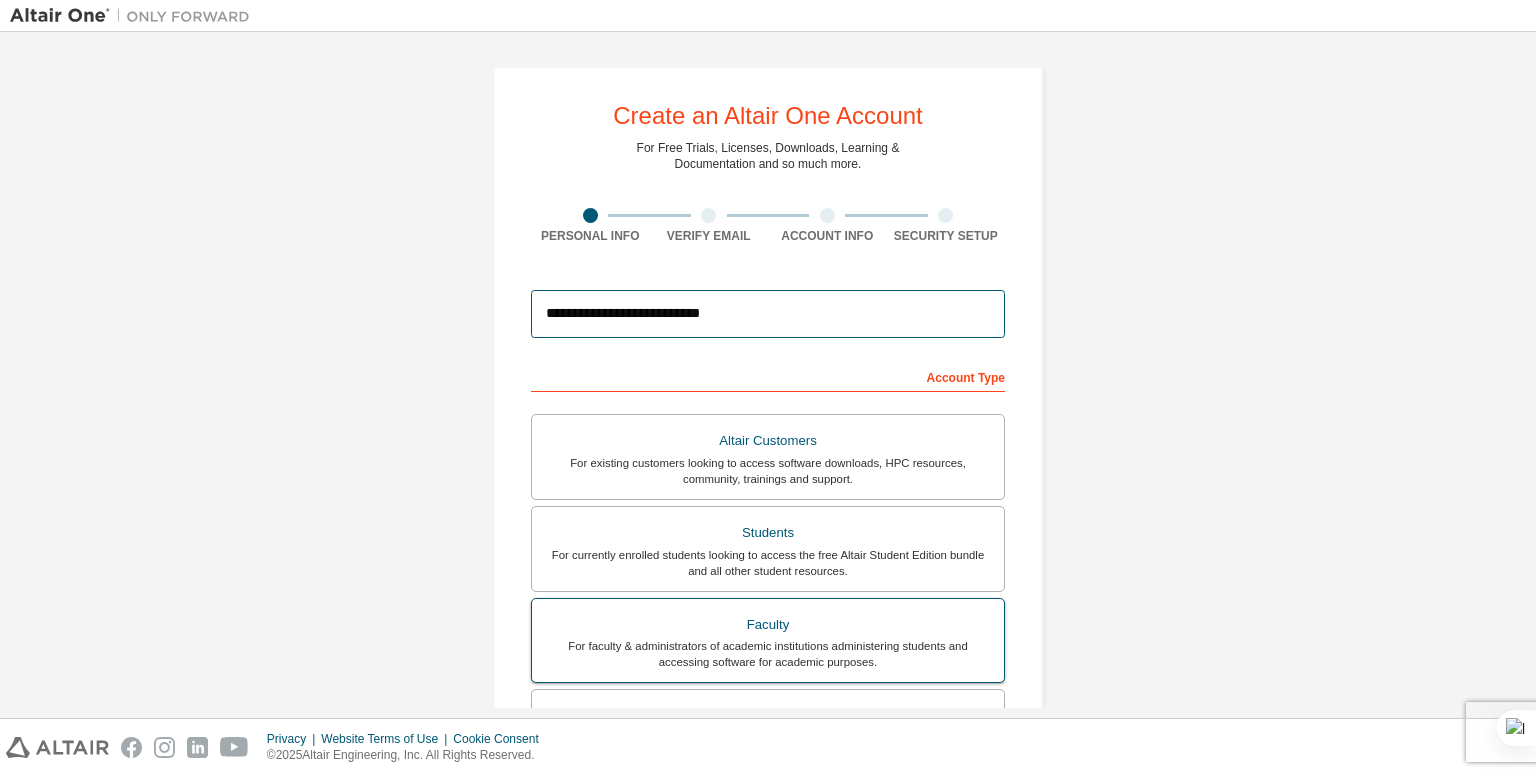 scroll, scrollTop: 388, scrollLeft: 0, axis: vertical 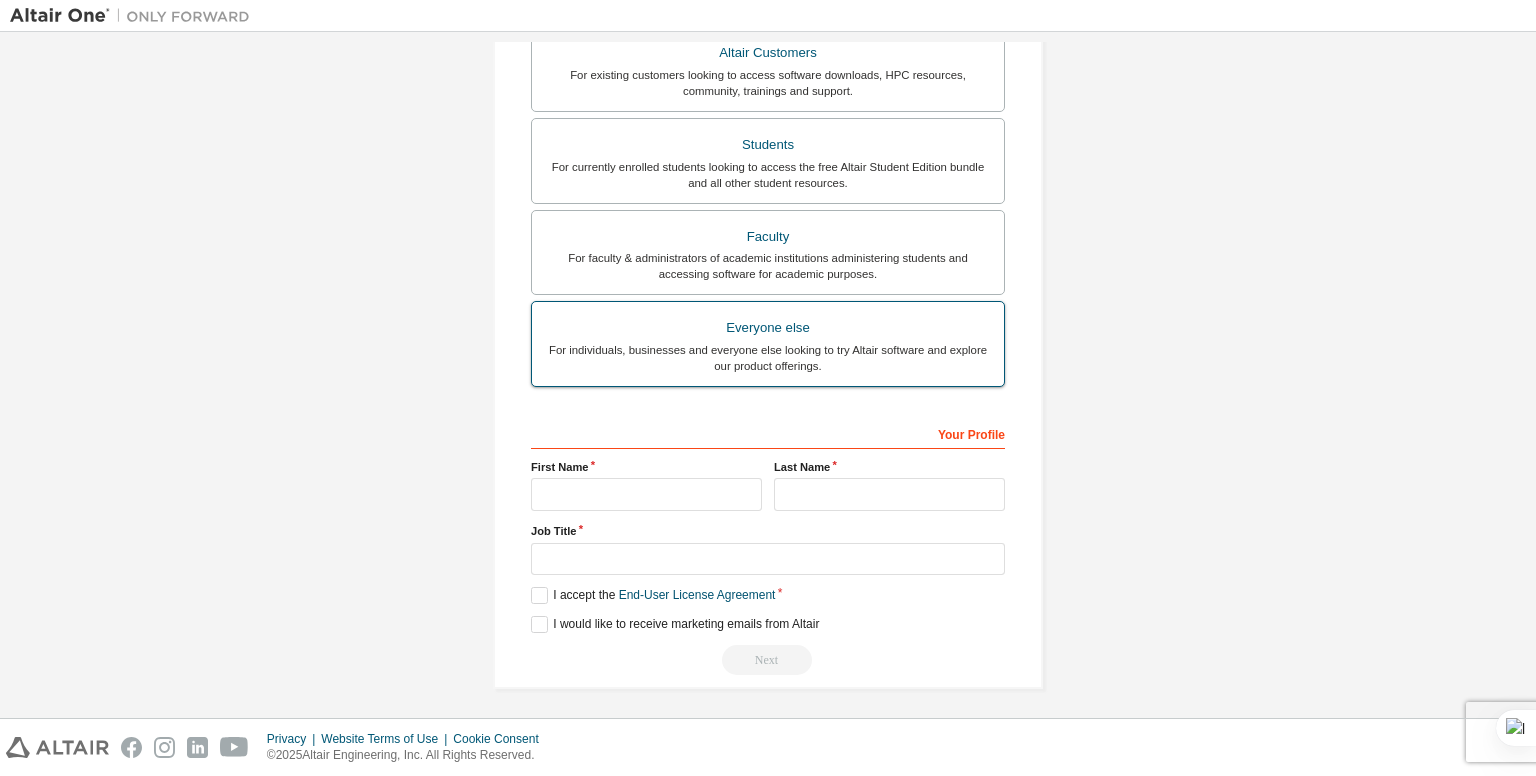 click on "For individuals, businesses and everyone else looking to try Altair software and explore our product offerings." at bounding box center (768, 358) 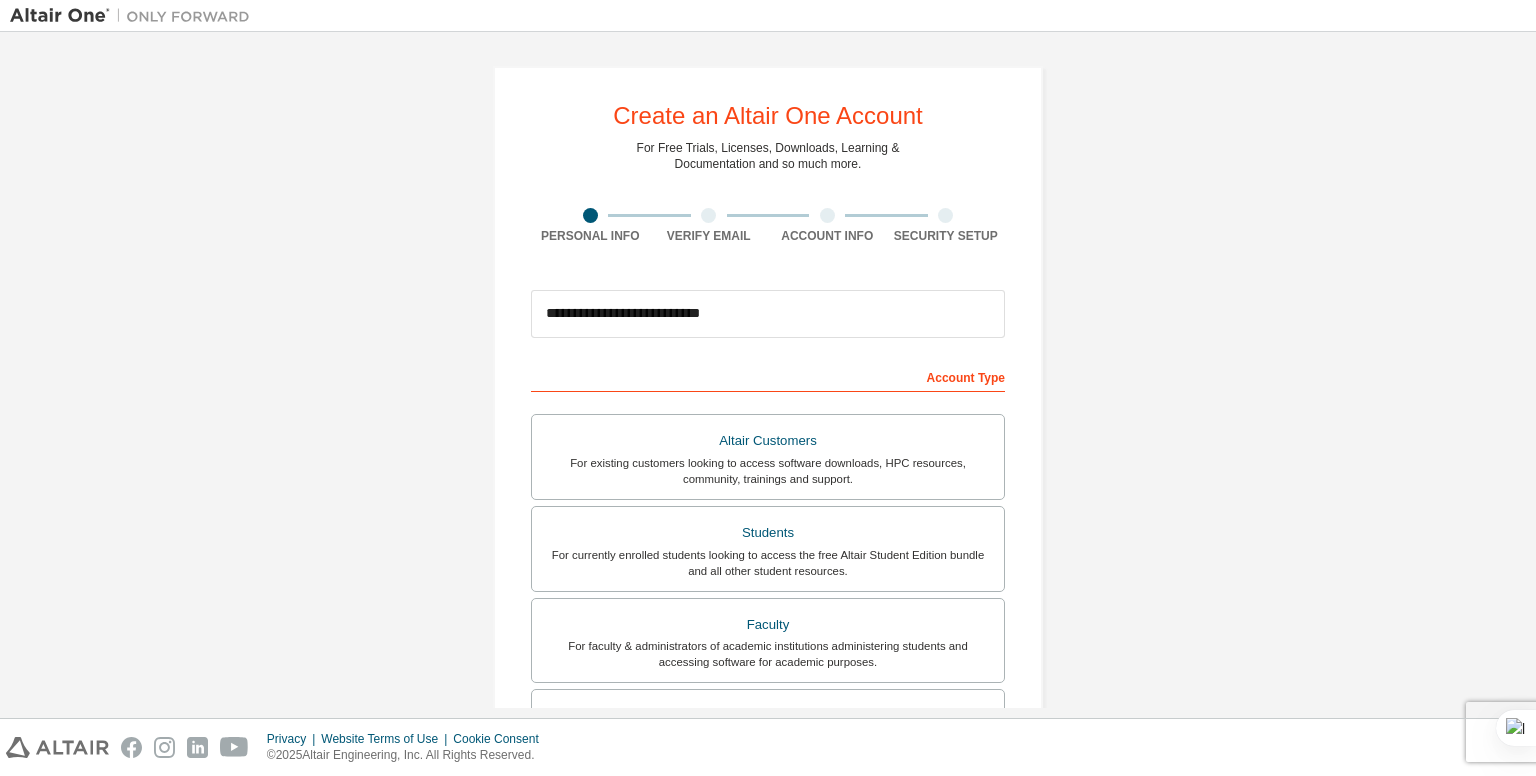 scroll, scrollTop: 388, scrollLeft: 0, axis: vertical 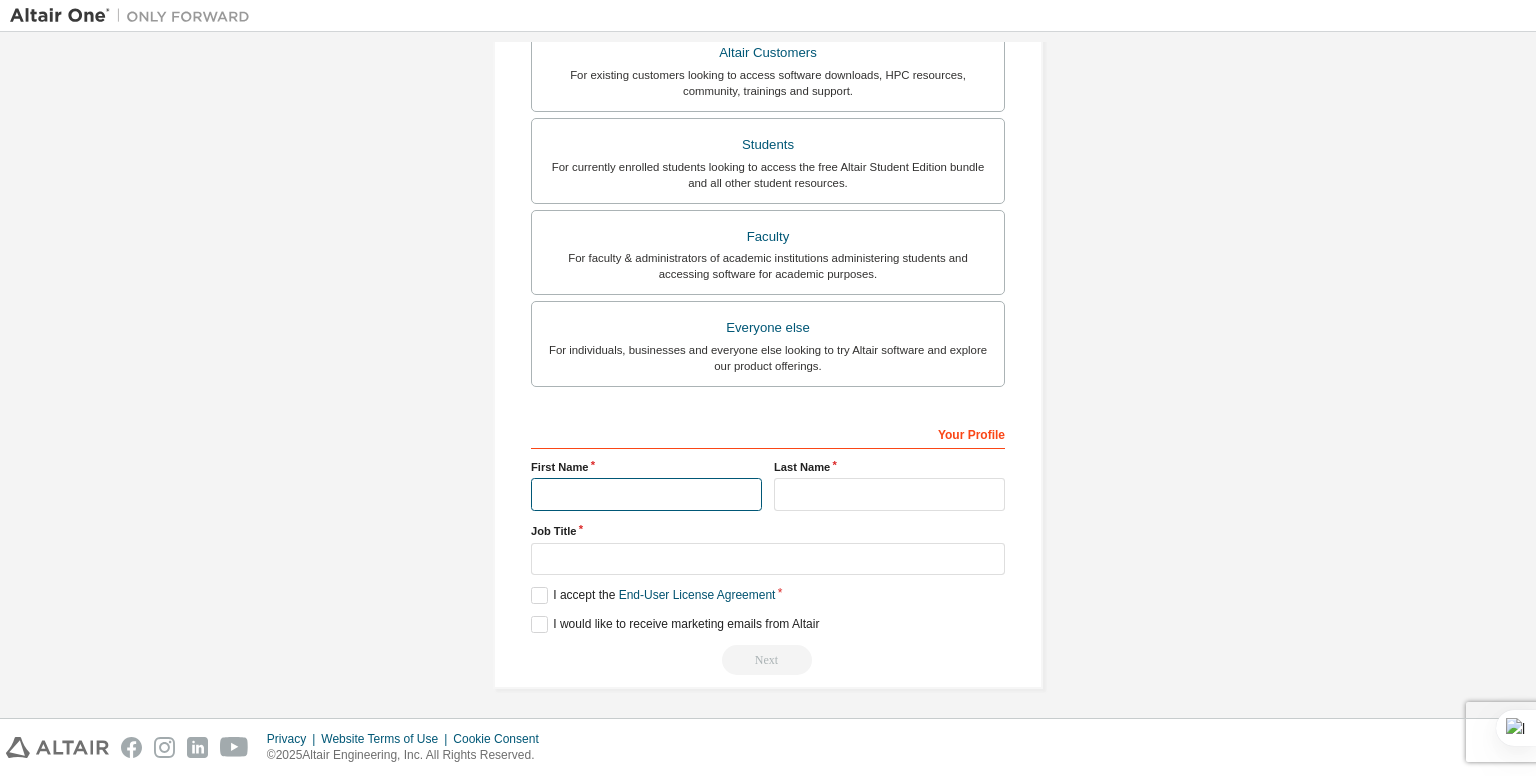 click at bounding box center (646, 494) 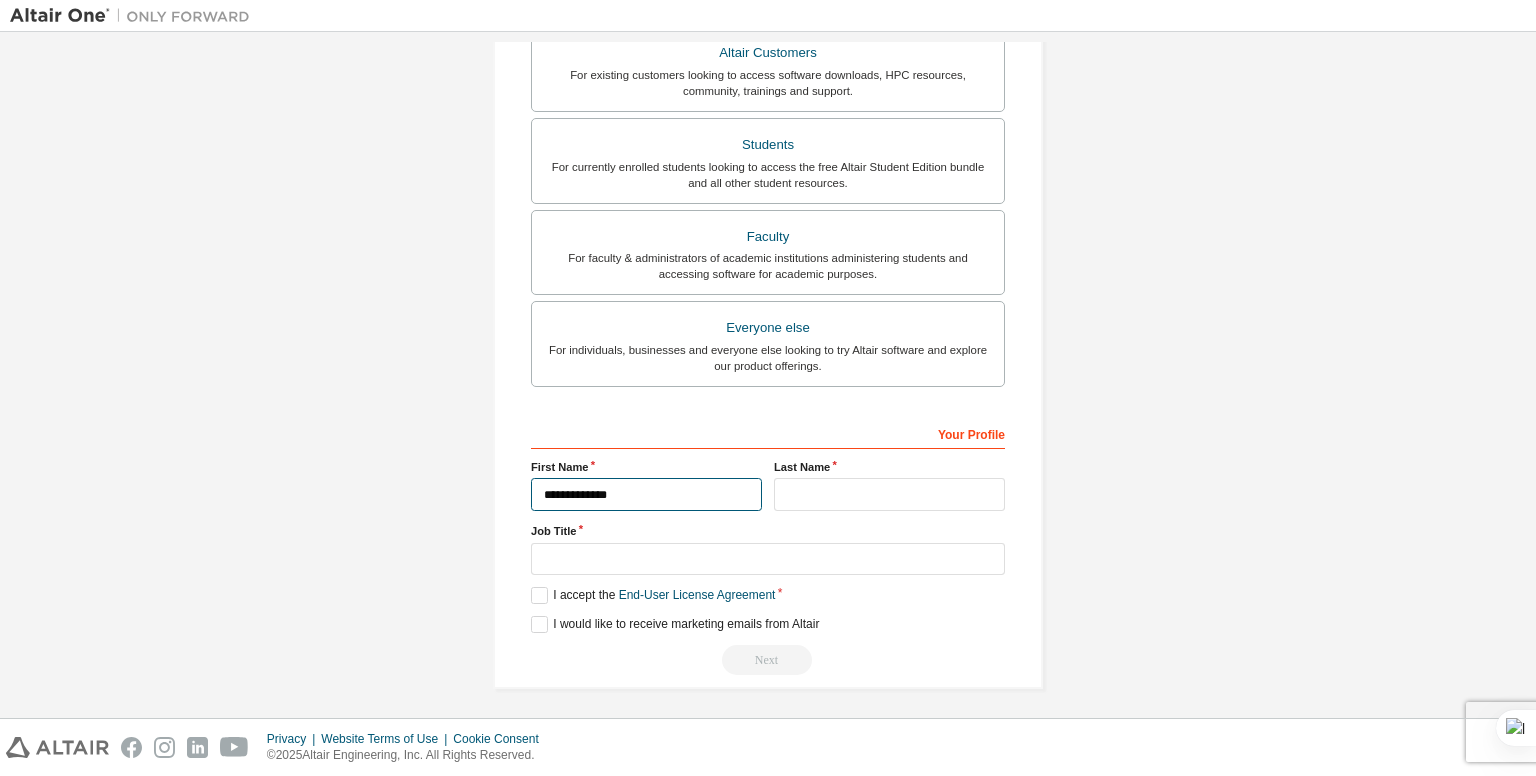type on "**********" 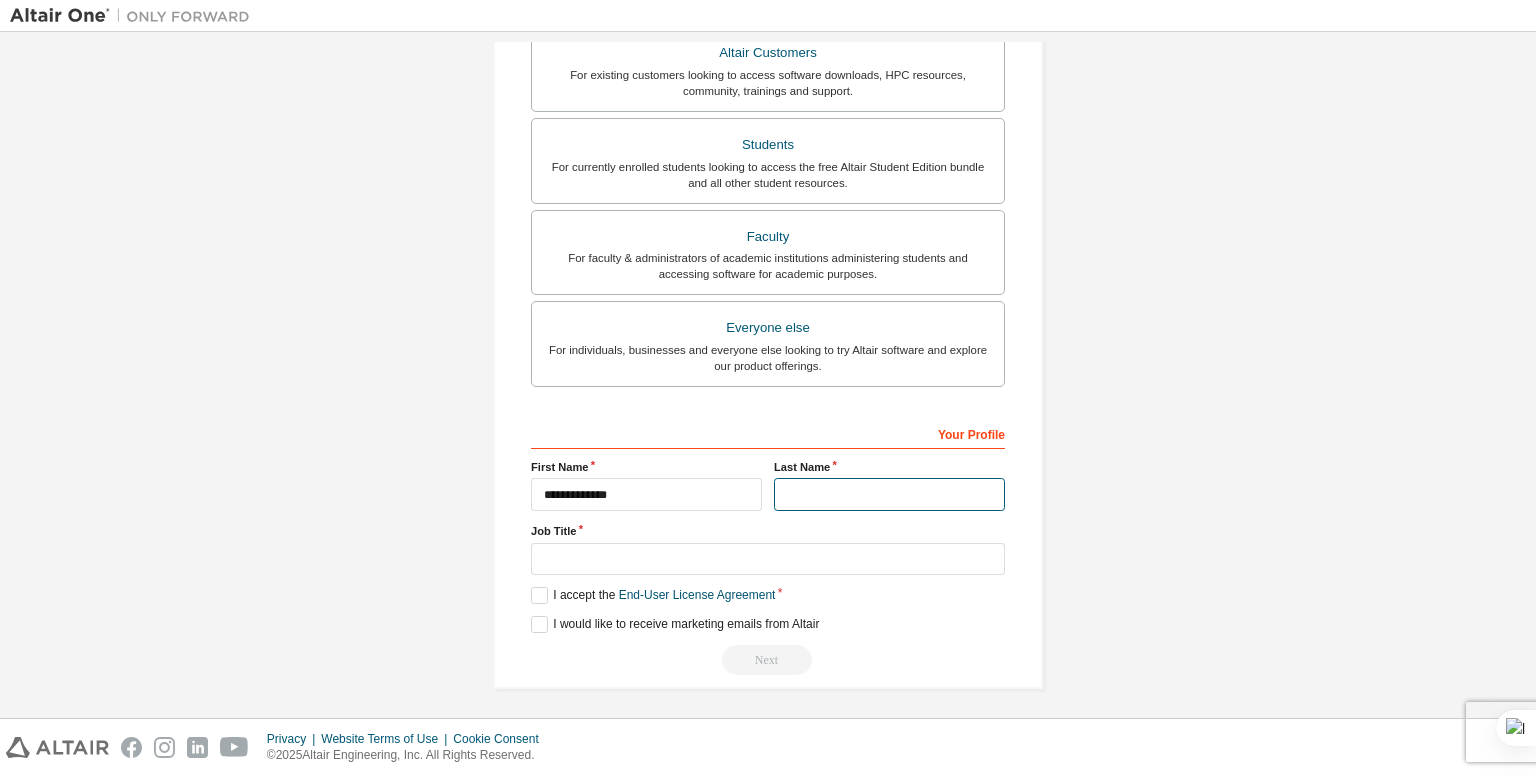 click at bounding box center [889, 494] 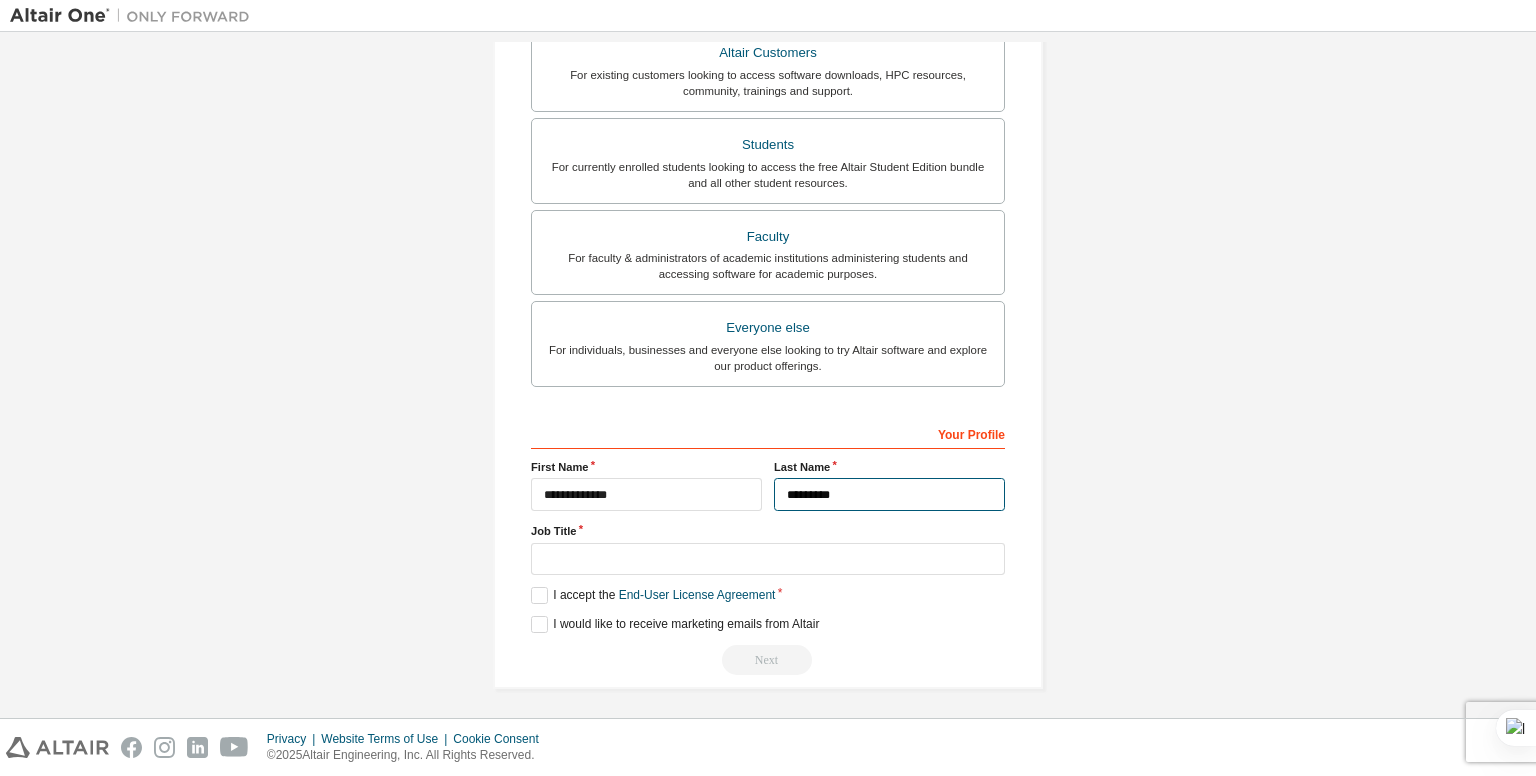 type on "*********" 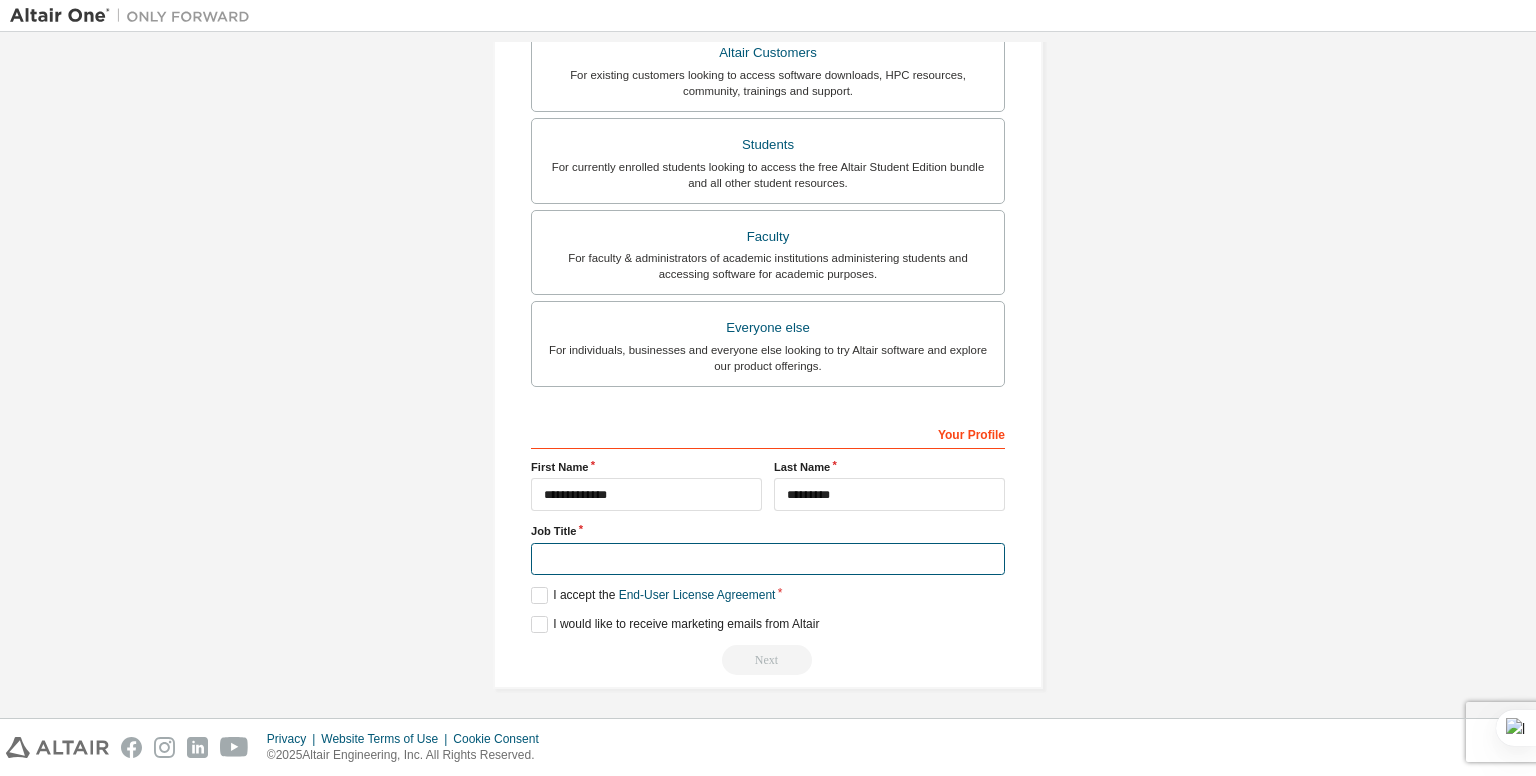 click at bounding box center (768, 559) 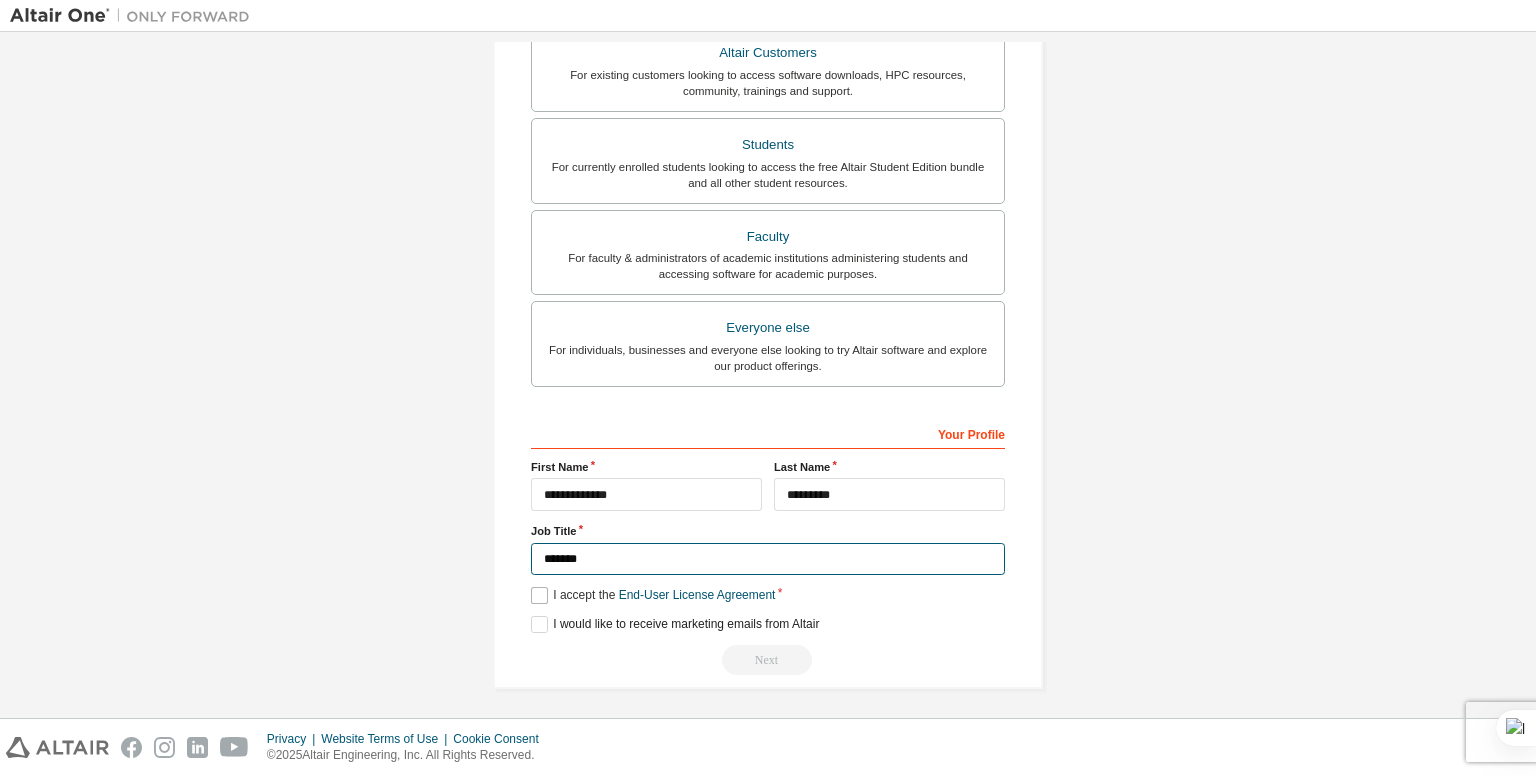 type on "*******" 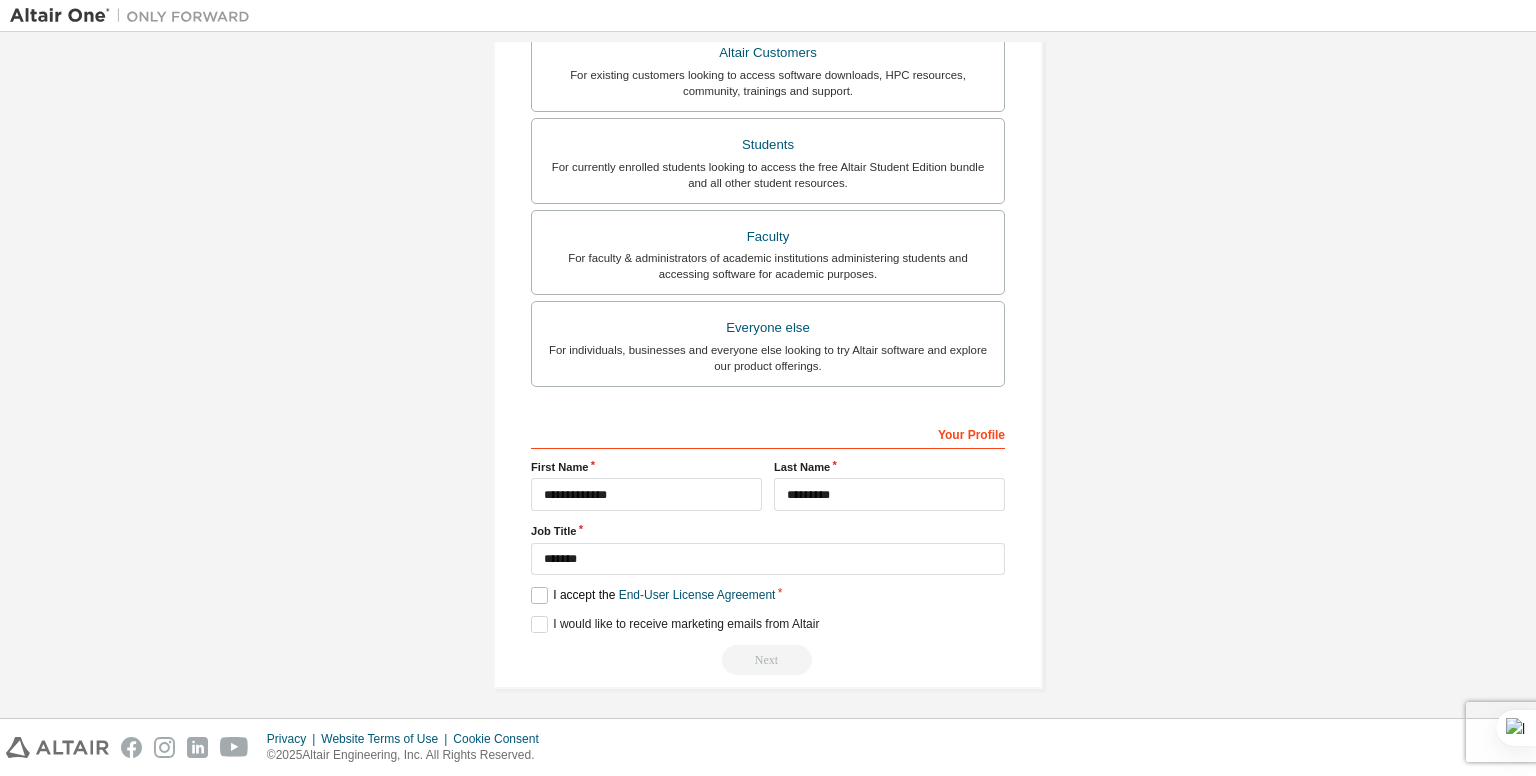 click on "I accept the    End-User License Agreement" at bounding box center (653, 595) 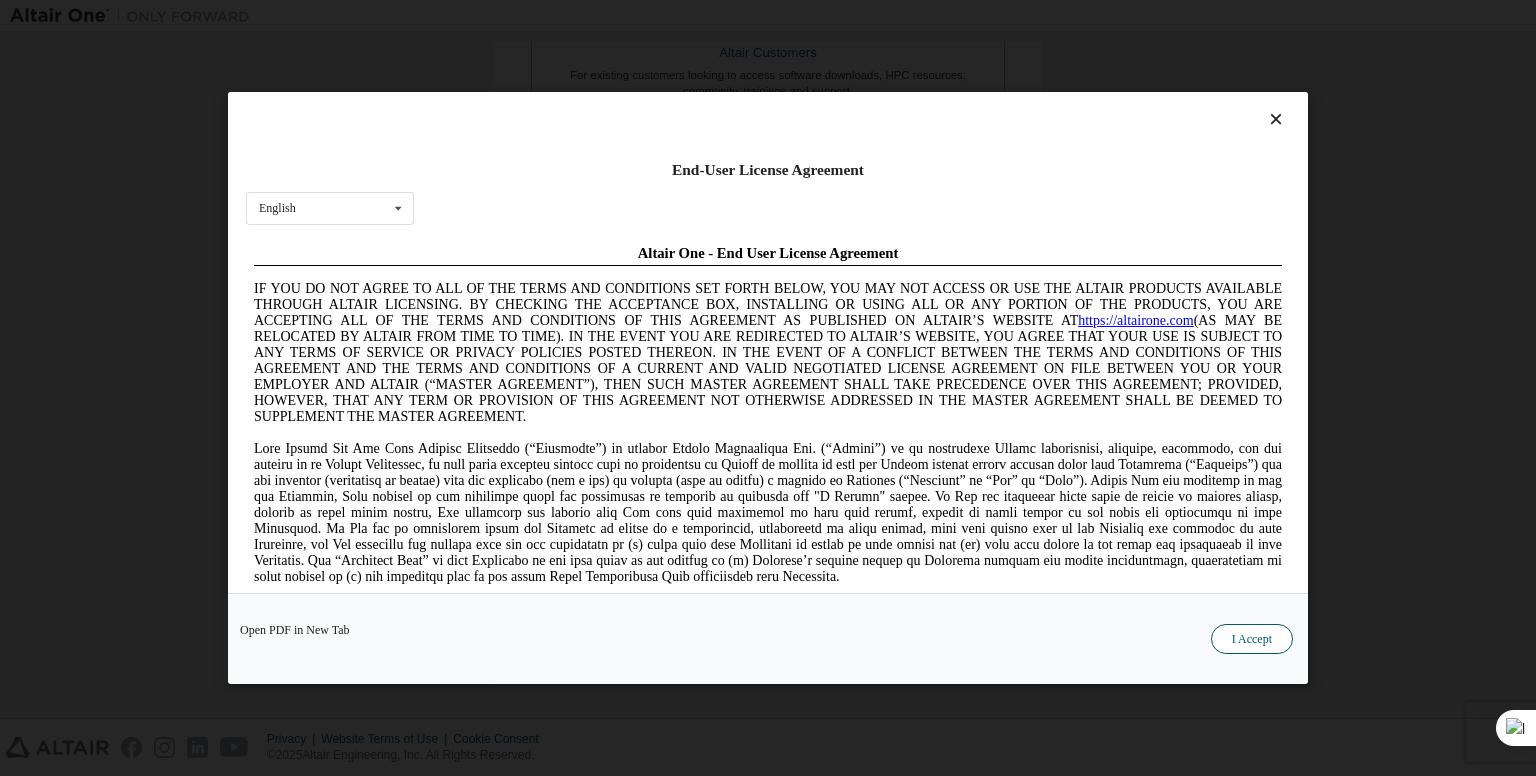 scroll, scrollTop: 0, scrollLeft: 0, axis: both 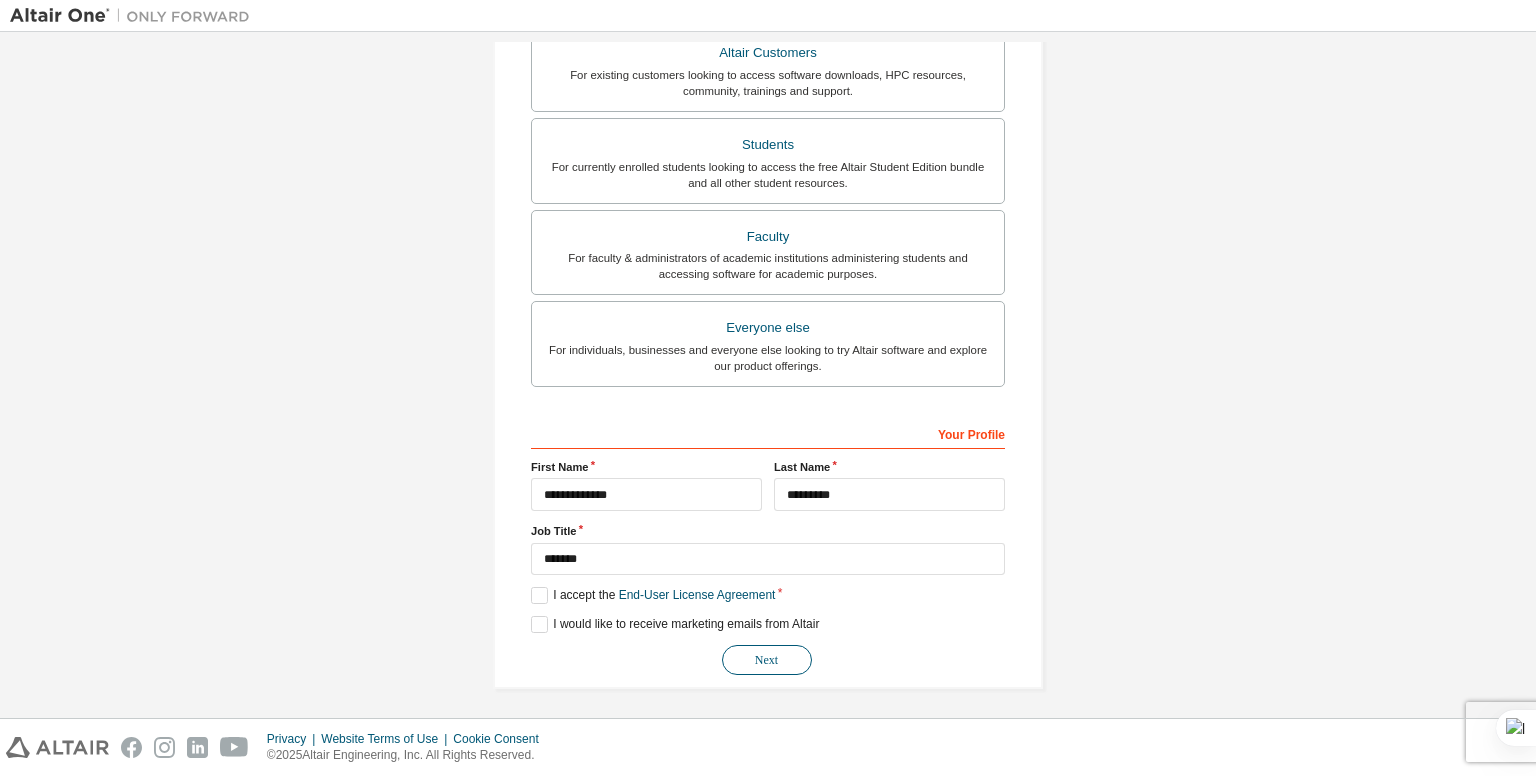 click on "Next" at bounding box center (767, 660) 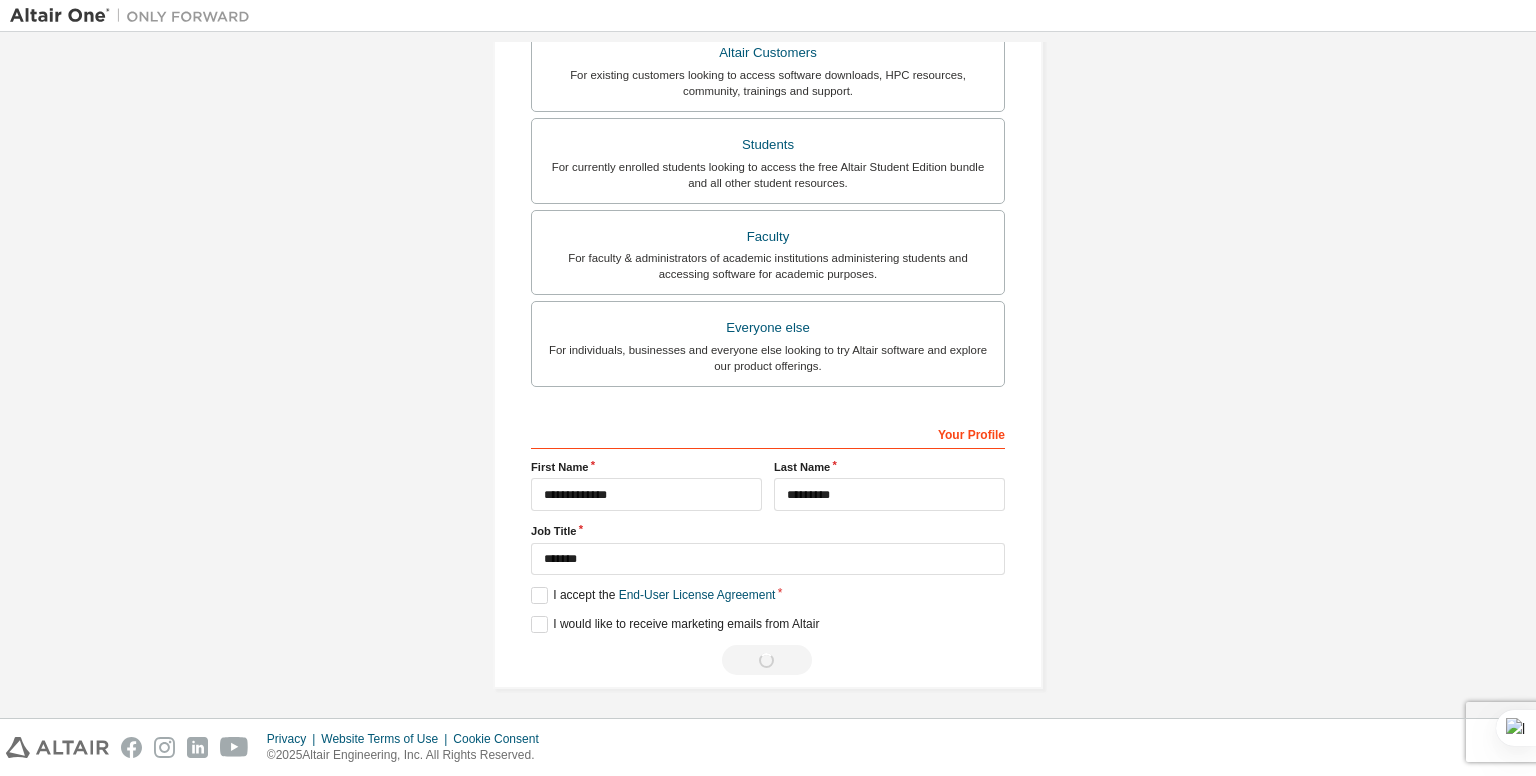 scroll, scrollTop: 0, scrollLeft: 0, axis: both 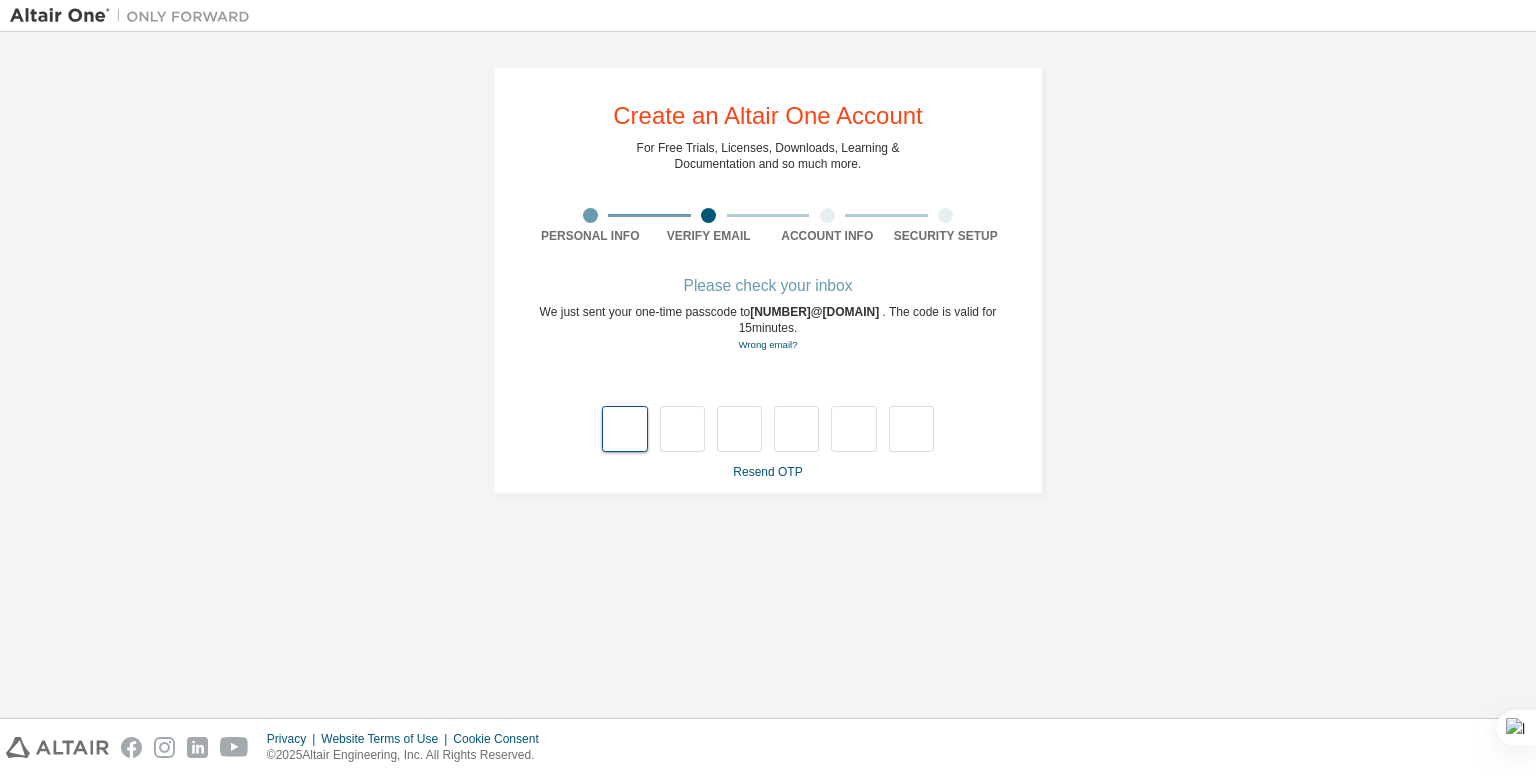 type on "*" 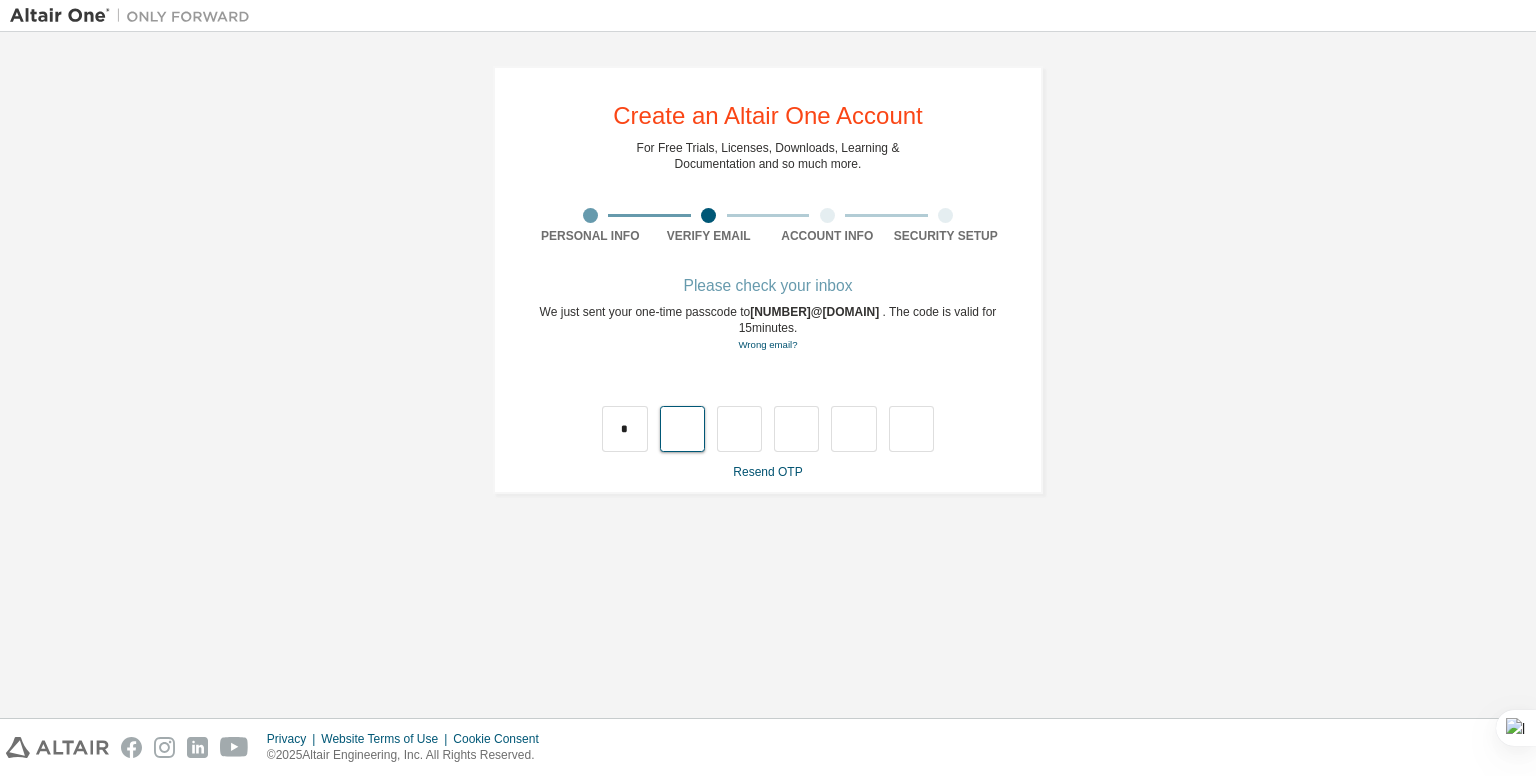 type on "*" 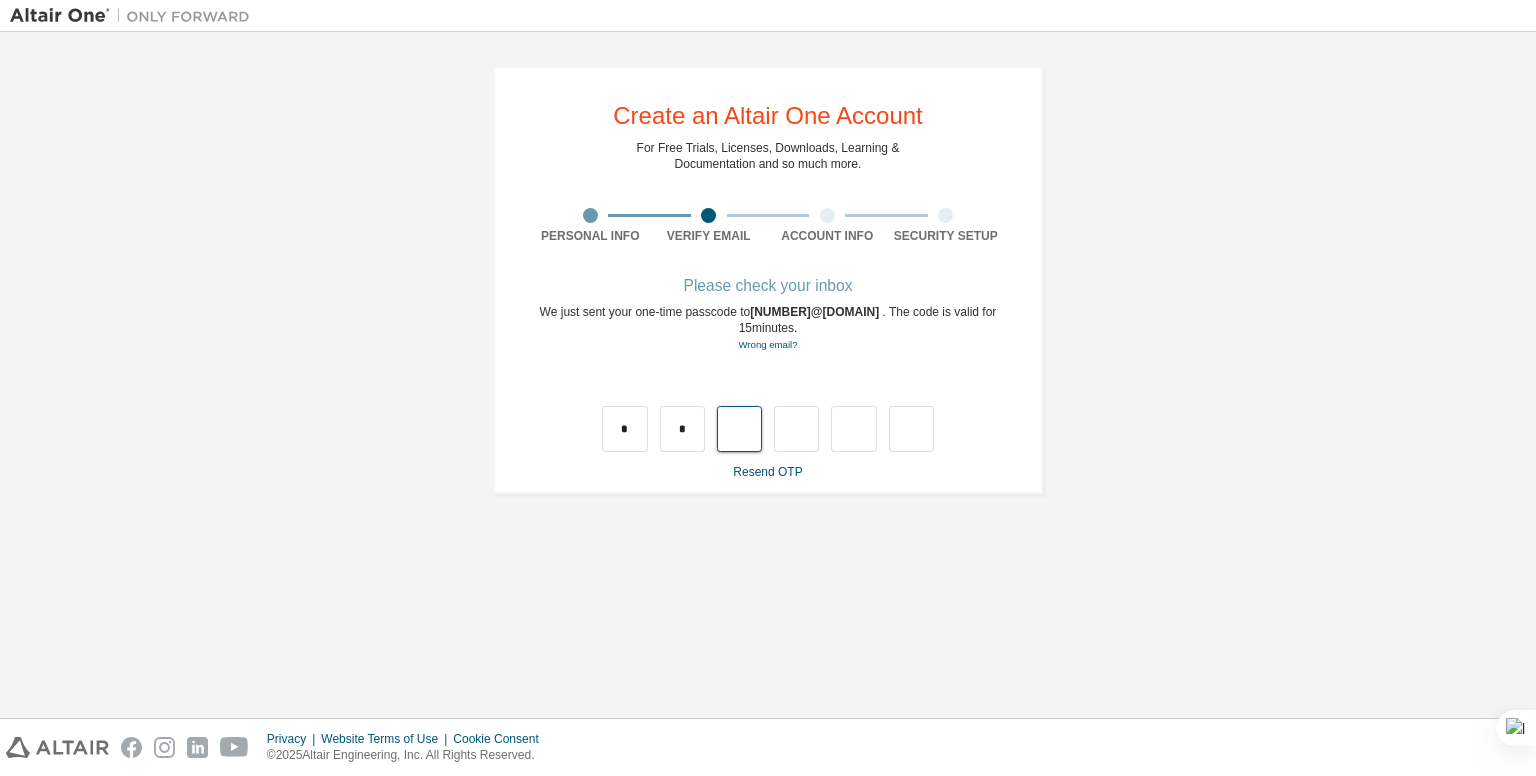type on "*" 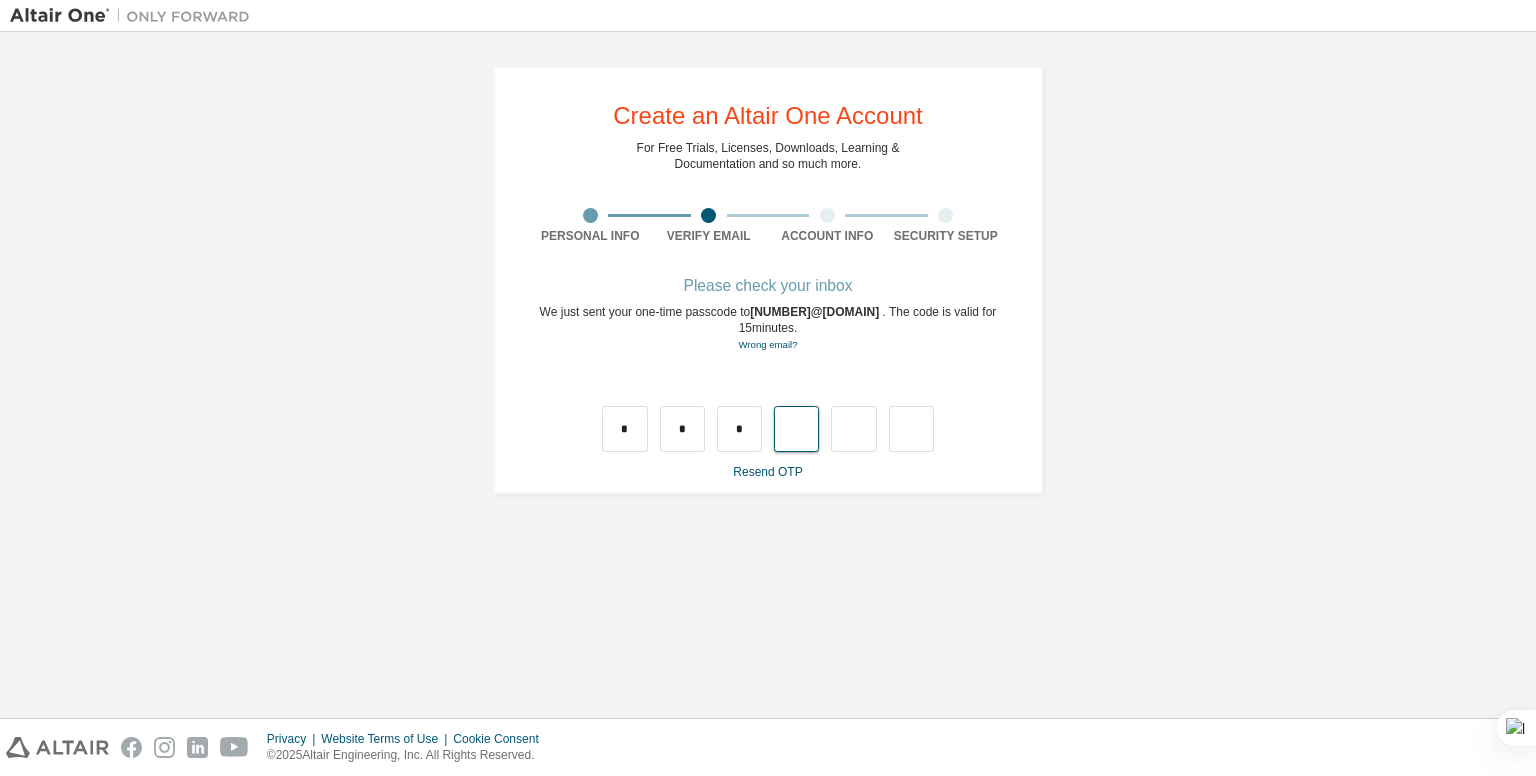 type on "*" 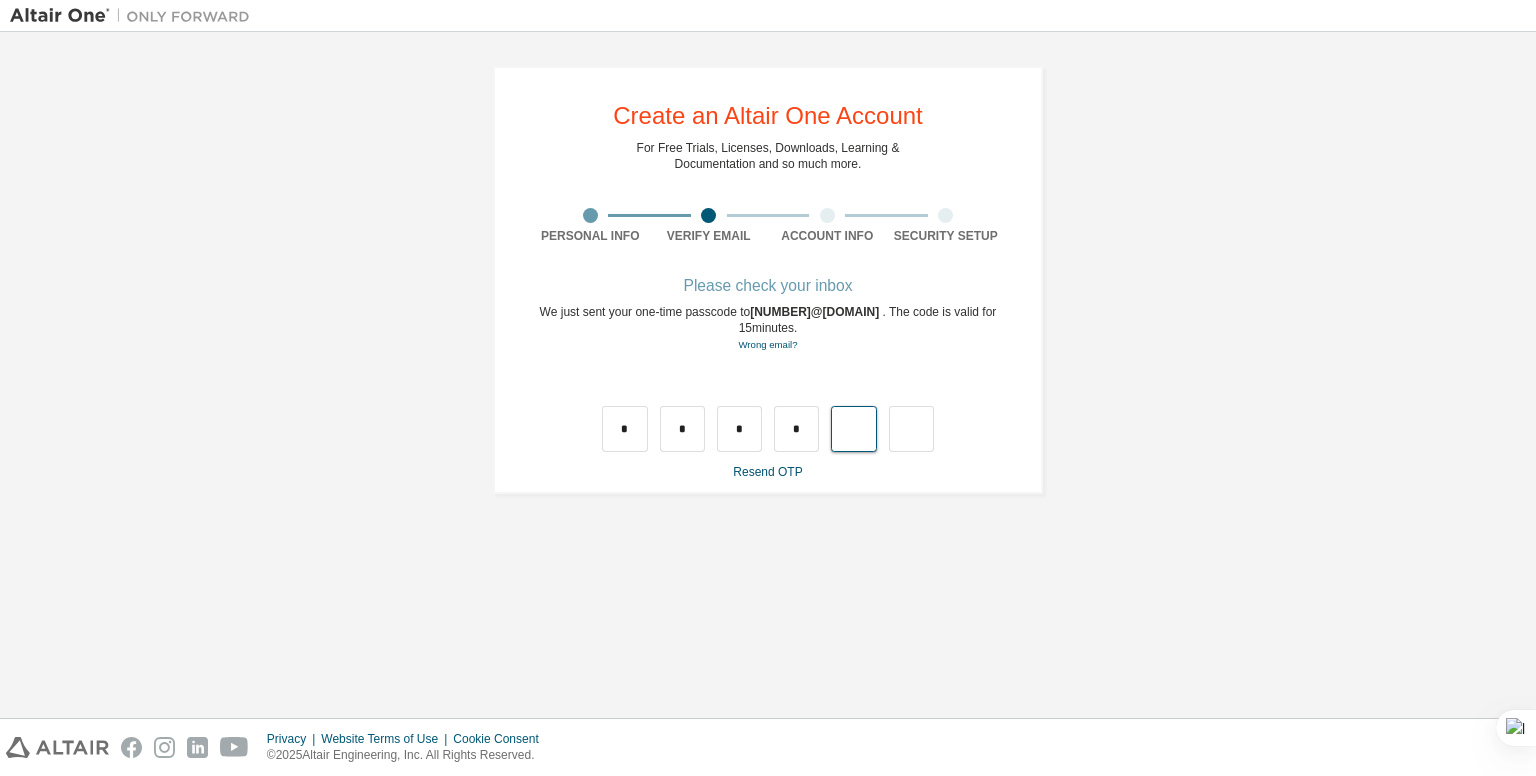 type on "*" 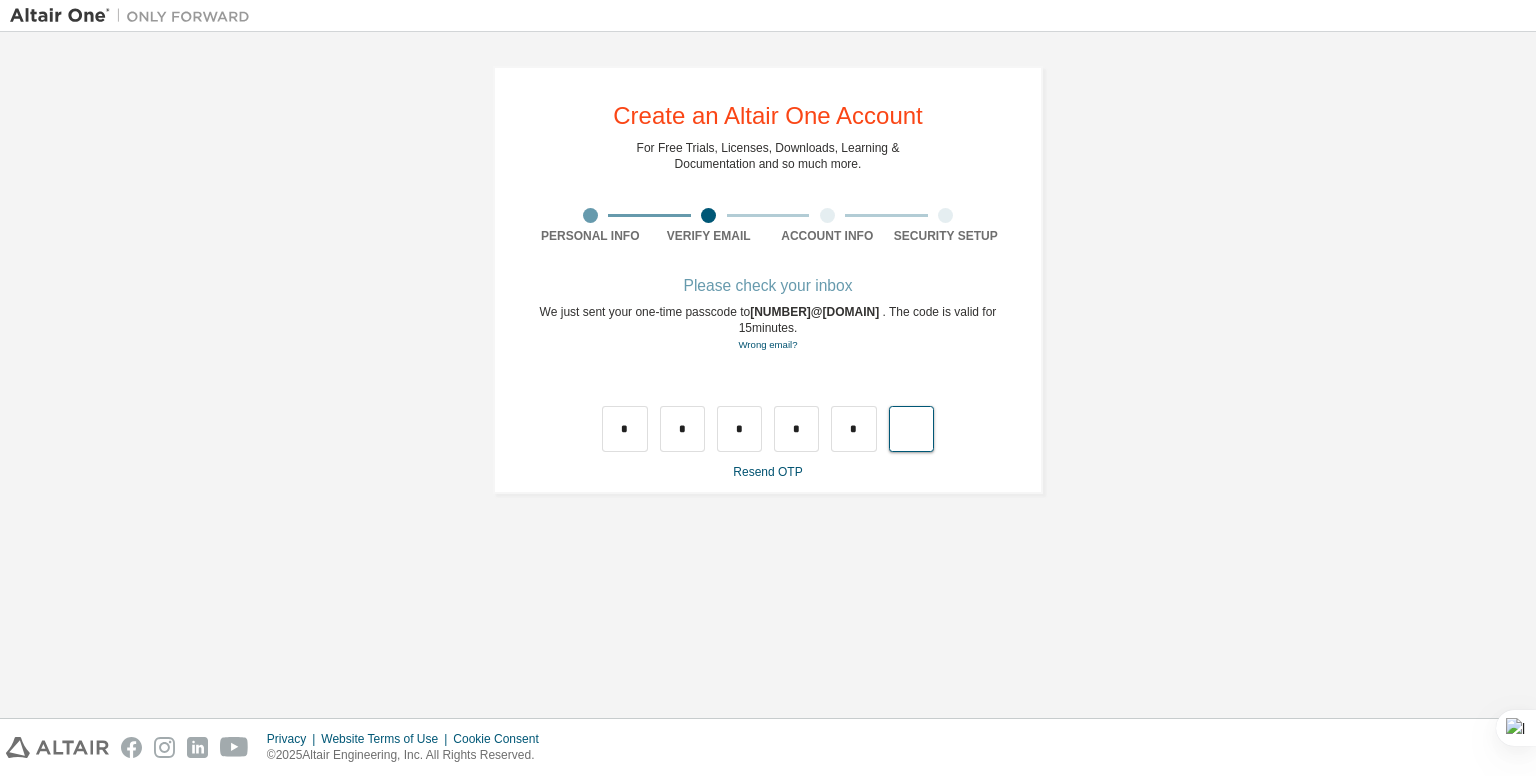 type on "*" 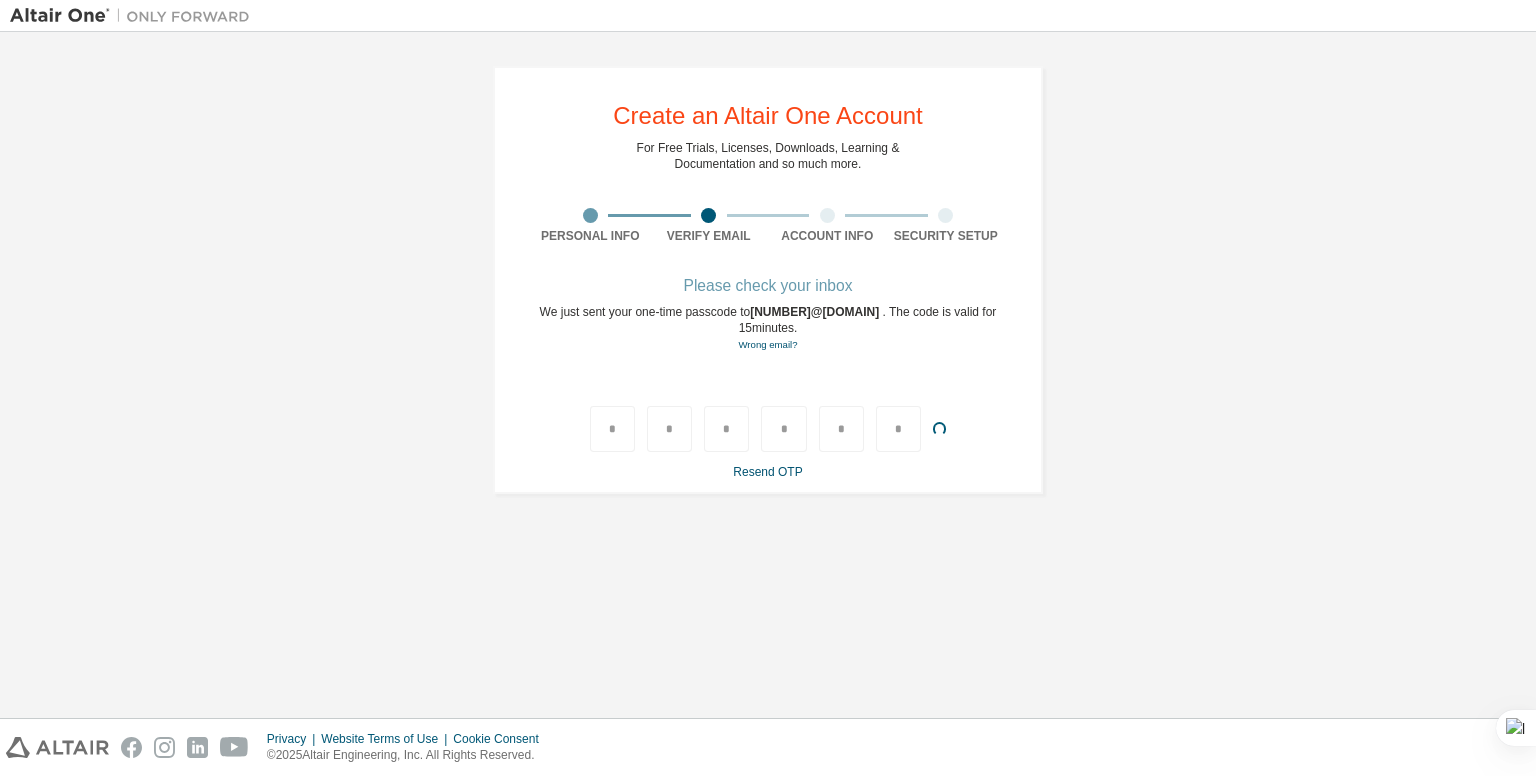 type 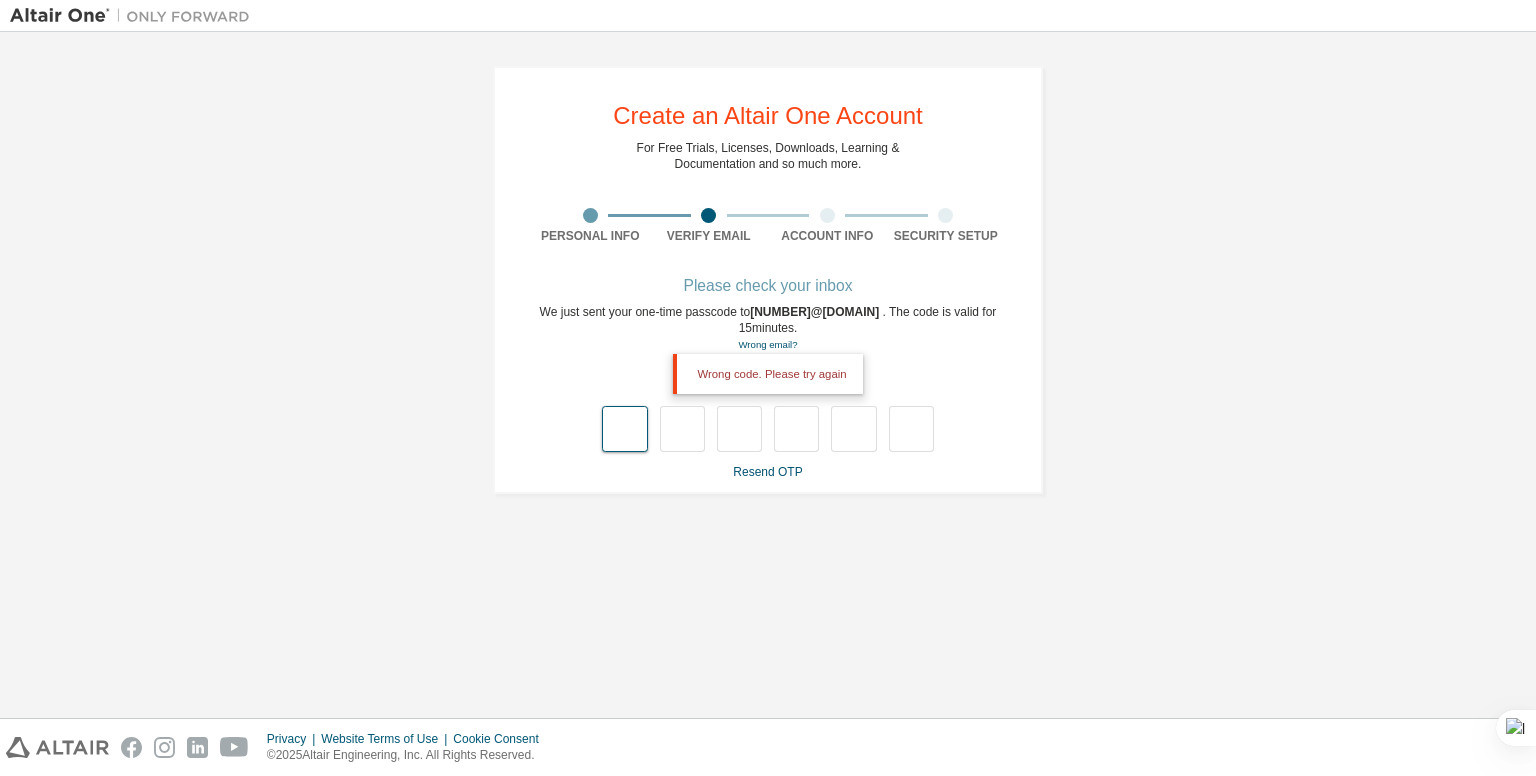 click at bounding box center [624, 429] 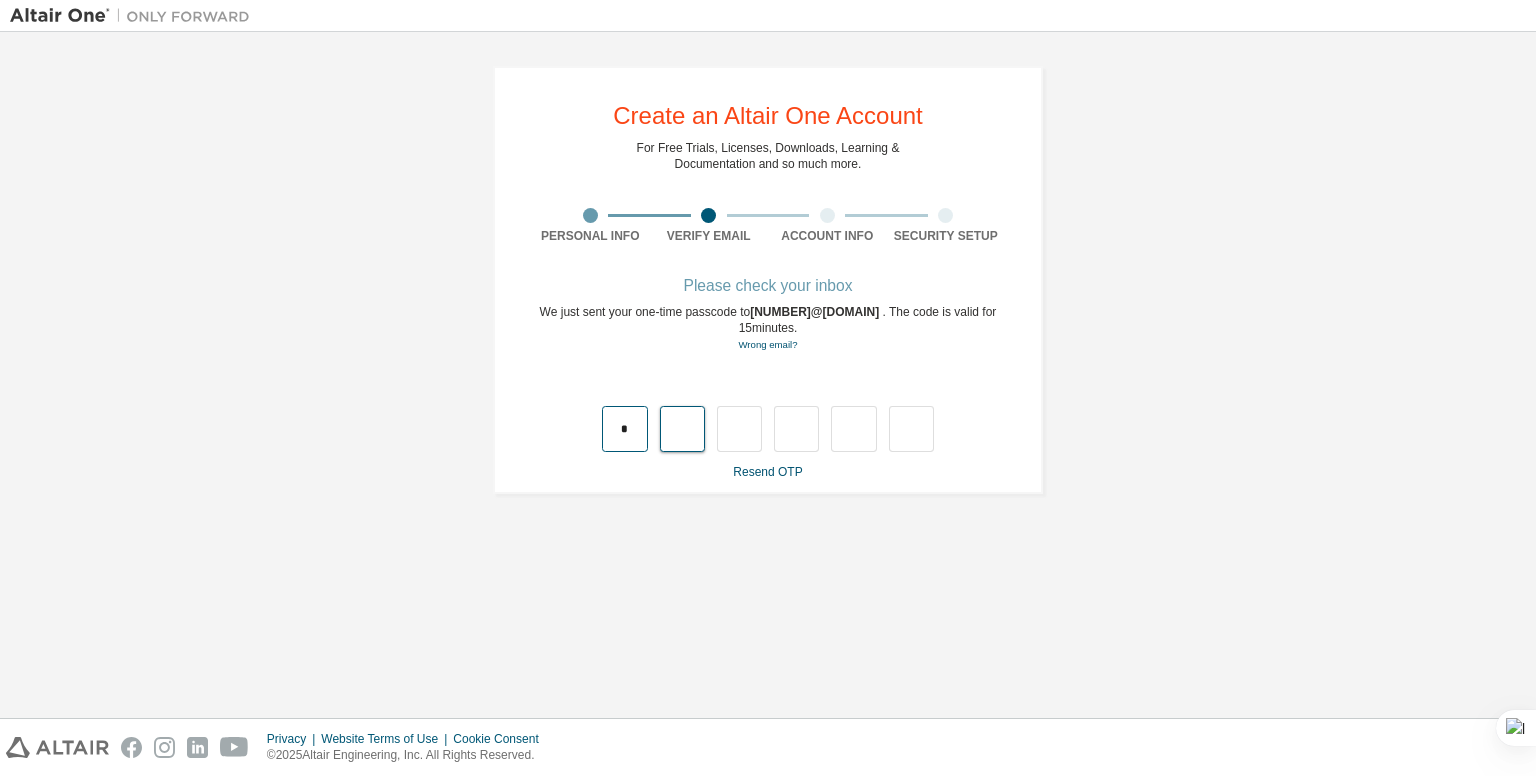 type on "*" 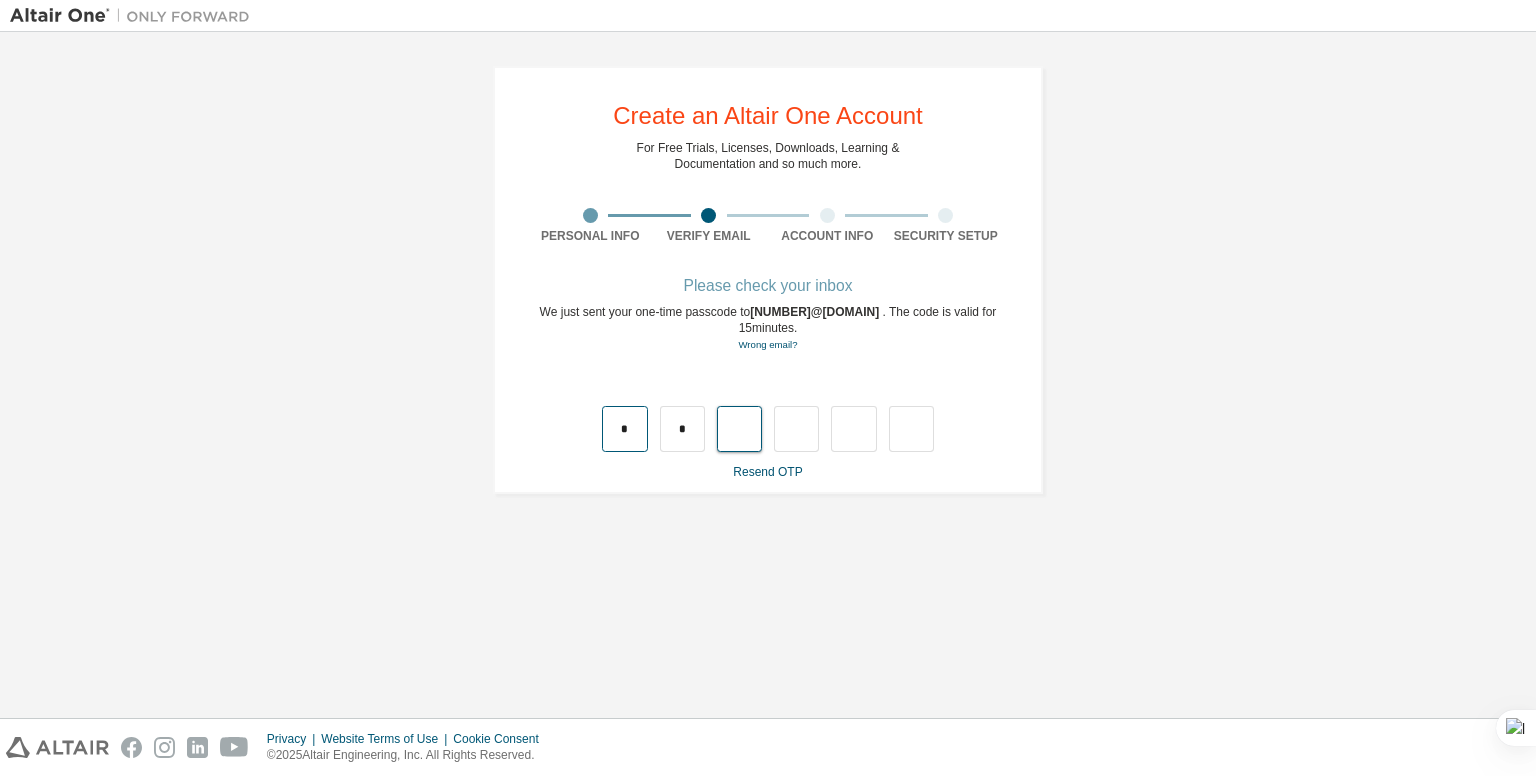 type on "*" 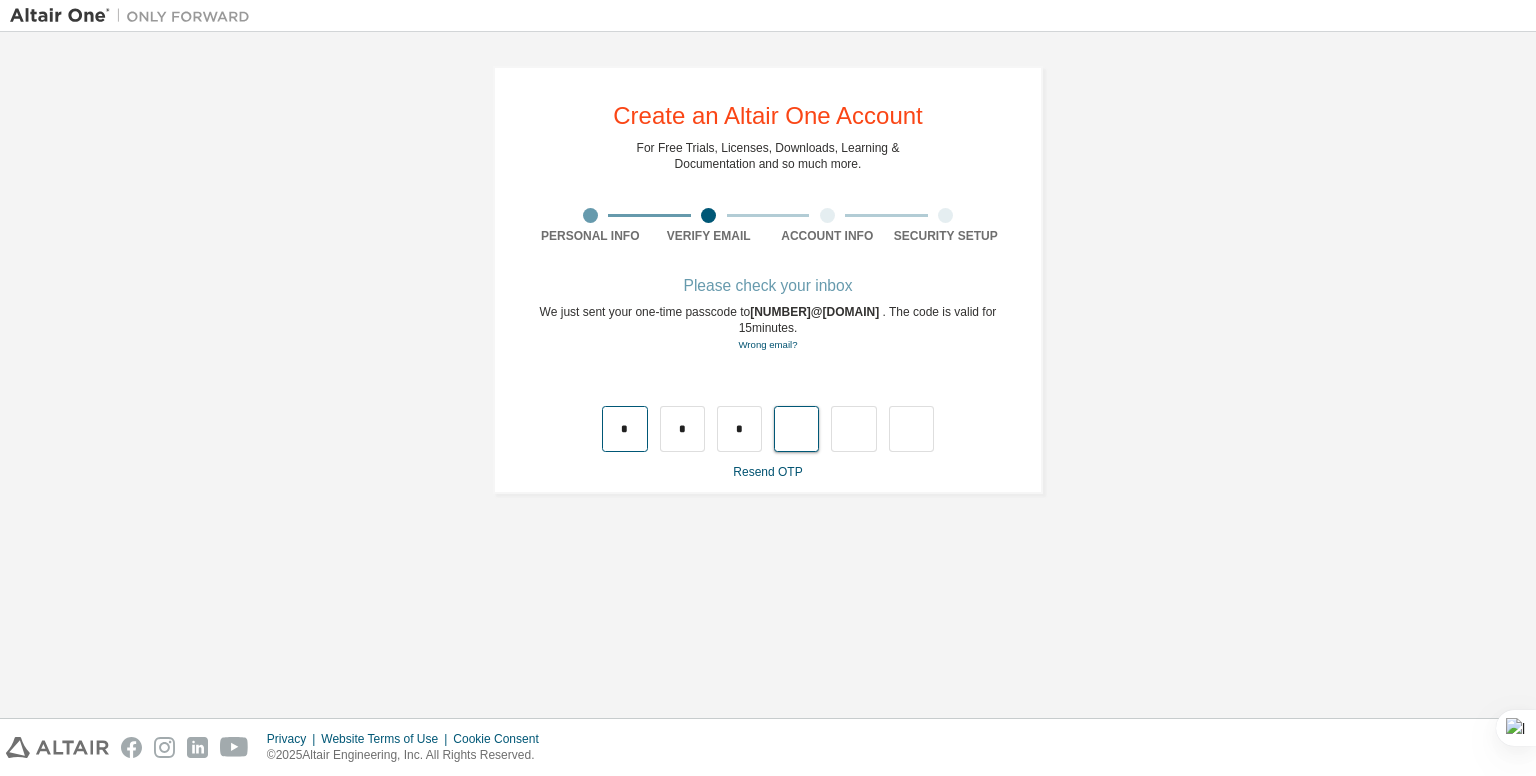 type on "*" 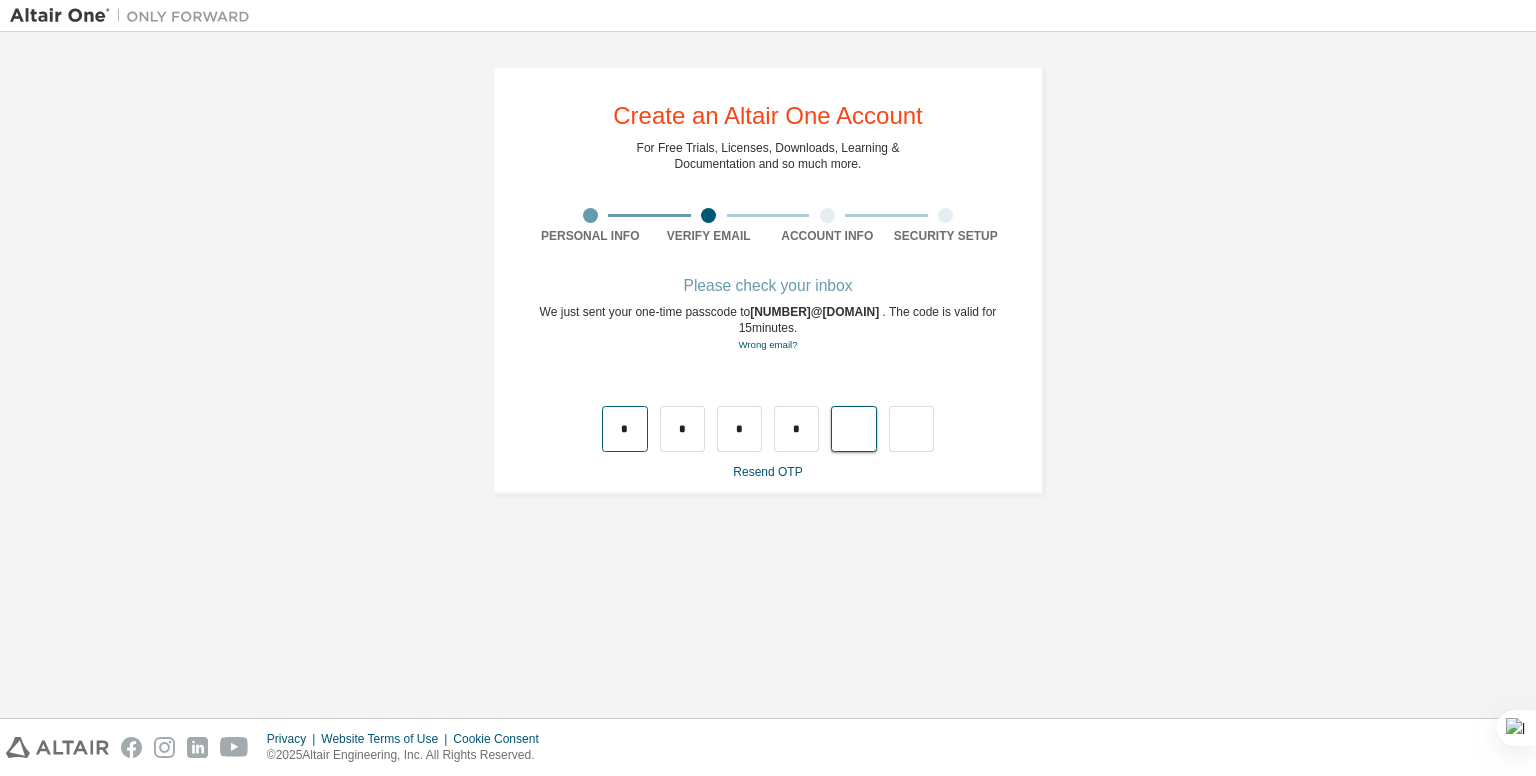 type on "*" 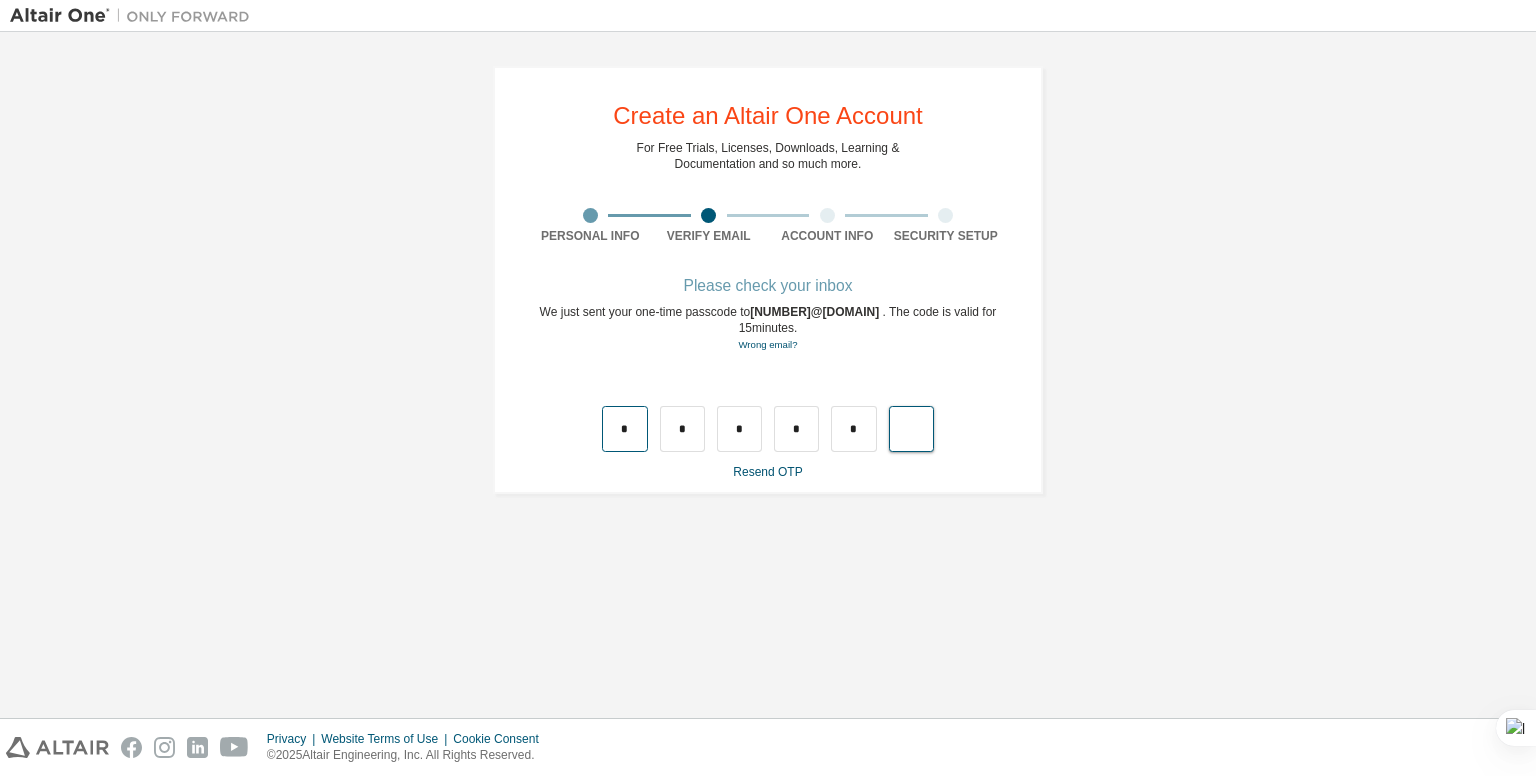 type on "*" 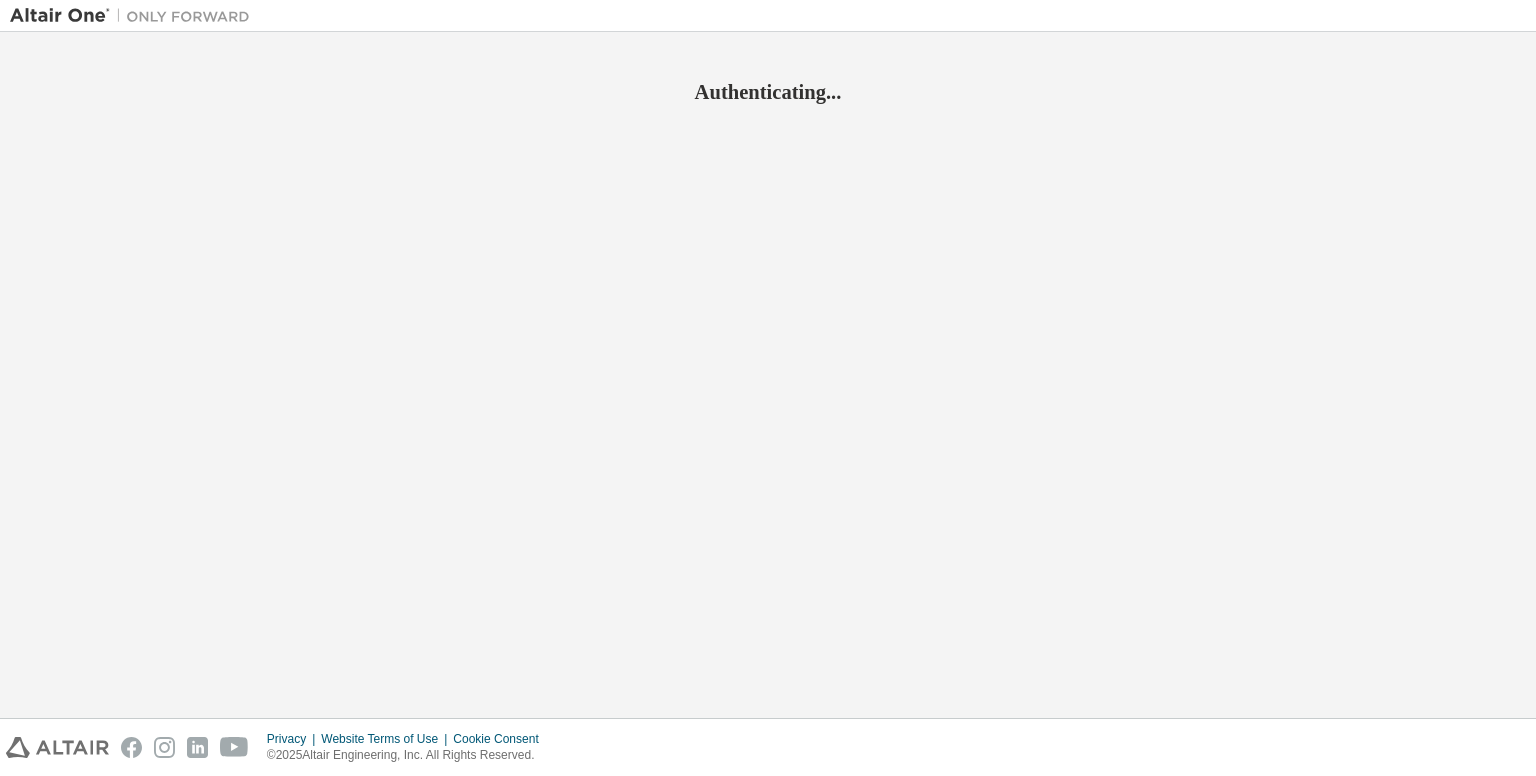 scroll, scrollTop: 0, scrollLeft: 0, axis: both 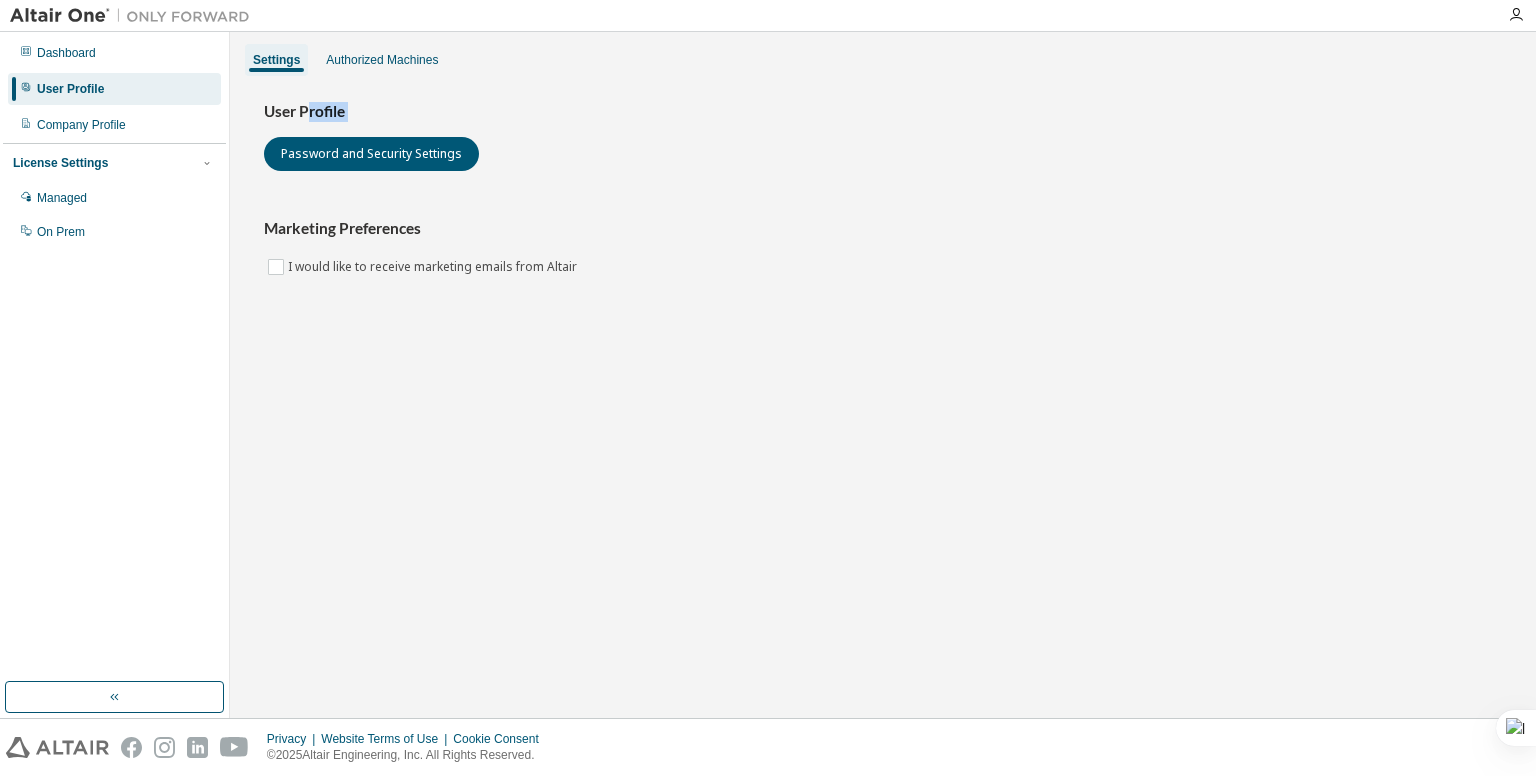 drag, startPoint x: 305, startPoint y: 125, endPoint x: 311, endPoint y: 115, distance: 11.661903 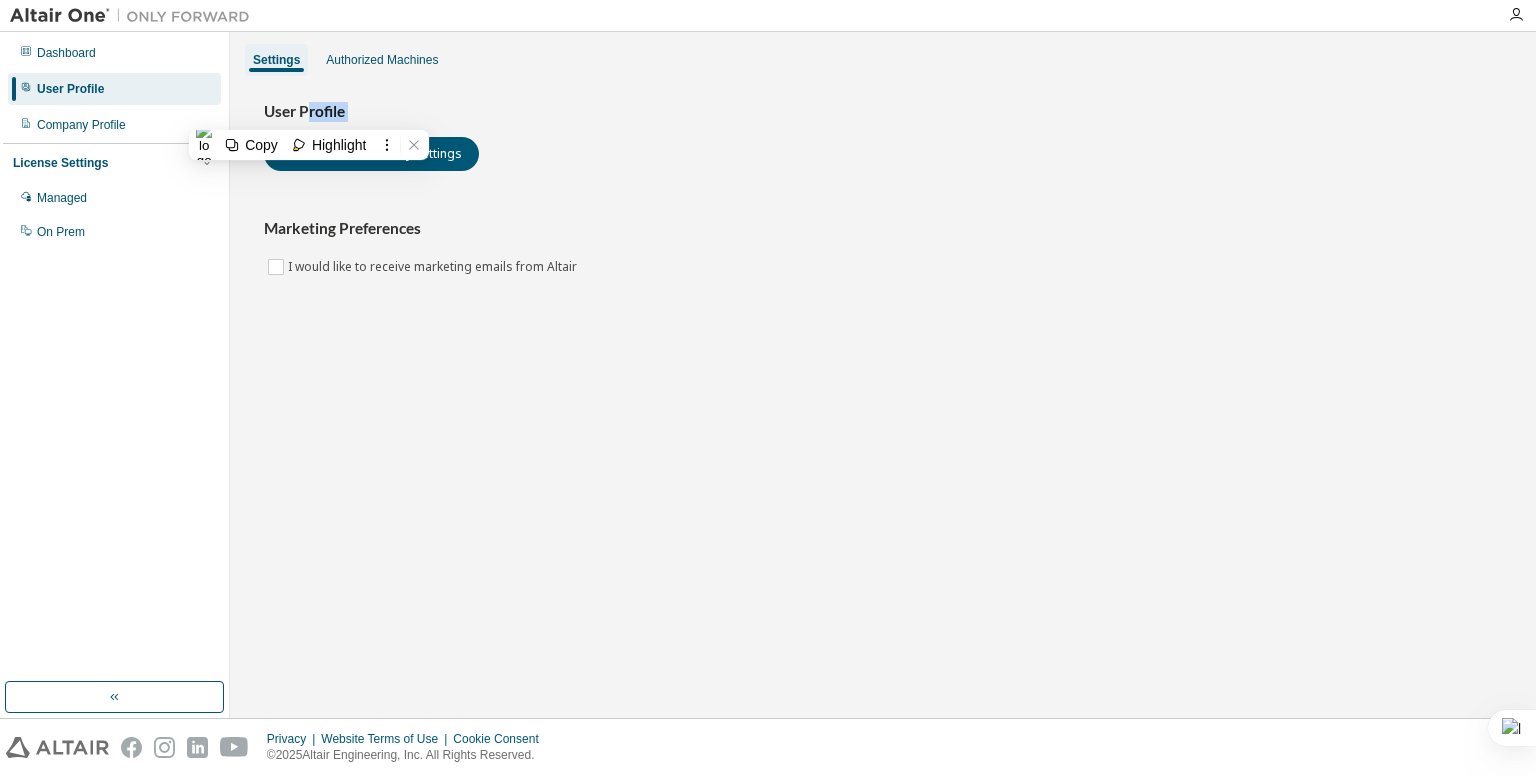 click on "User Profile" at bounding box center (883, 112) 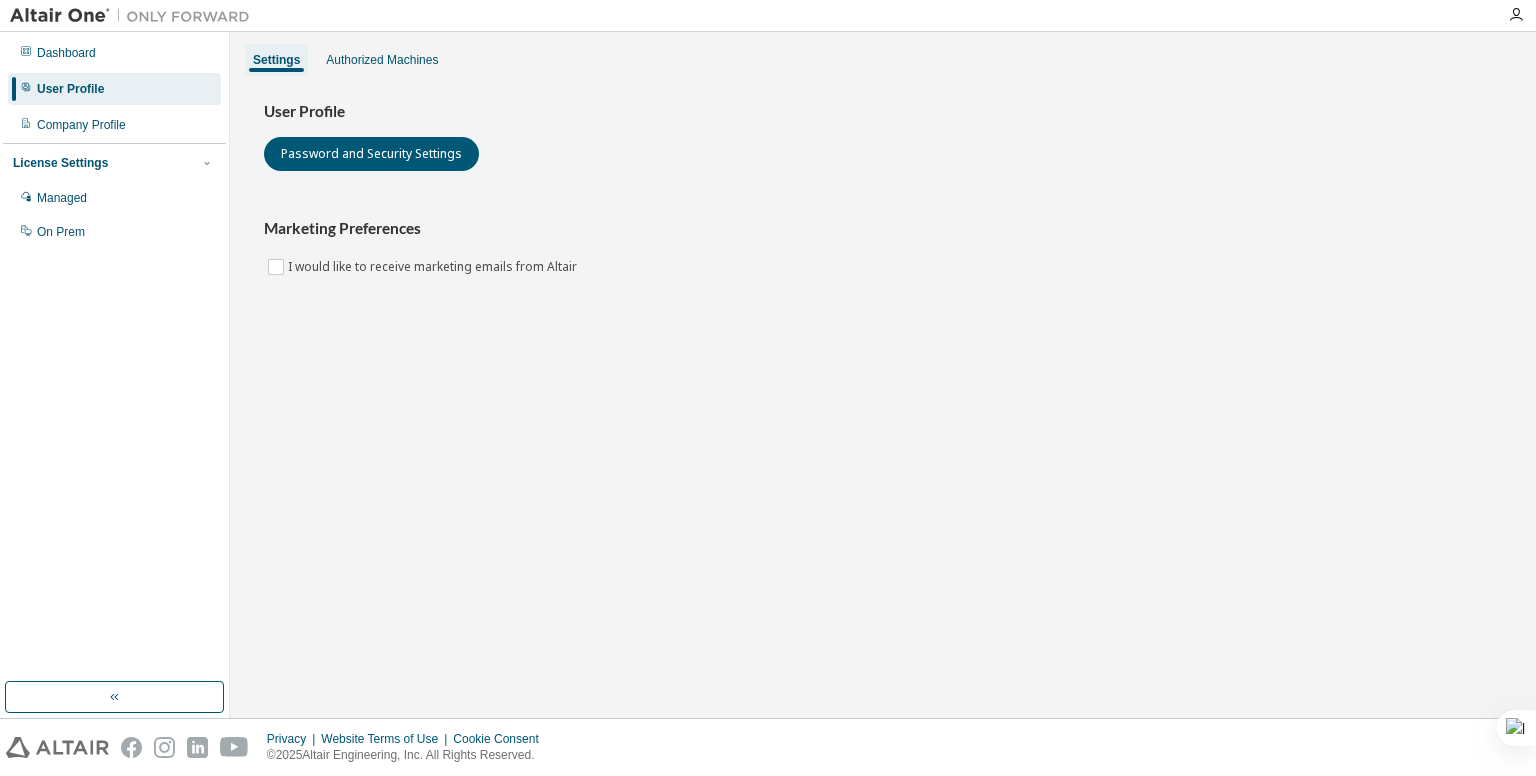 click on "User Profile" at bounding box center [883, 112] 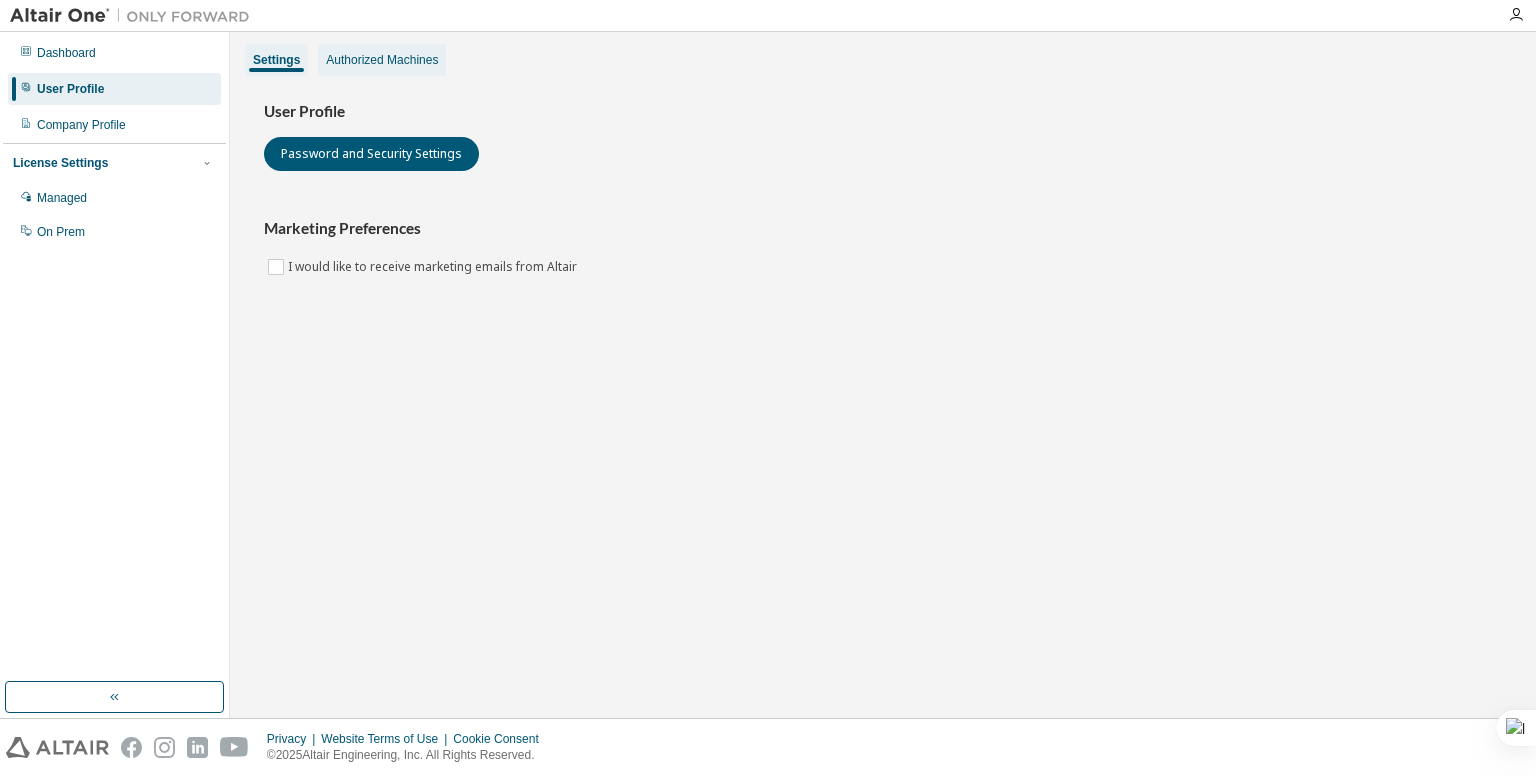 click on "Authorized Machines" at bounding box center (382, 60) 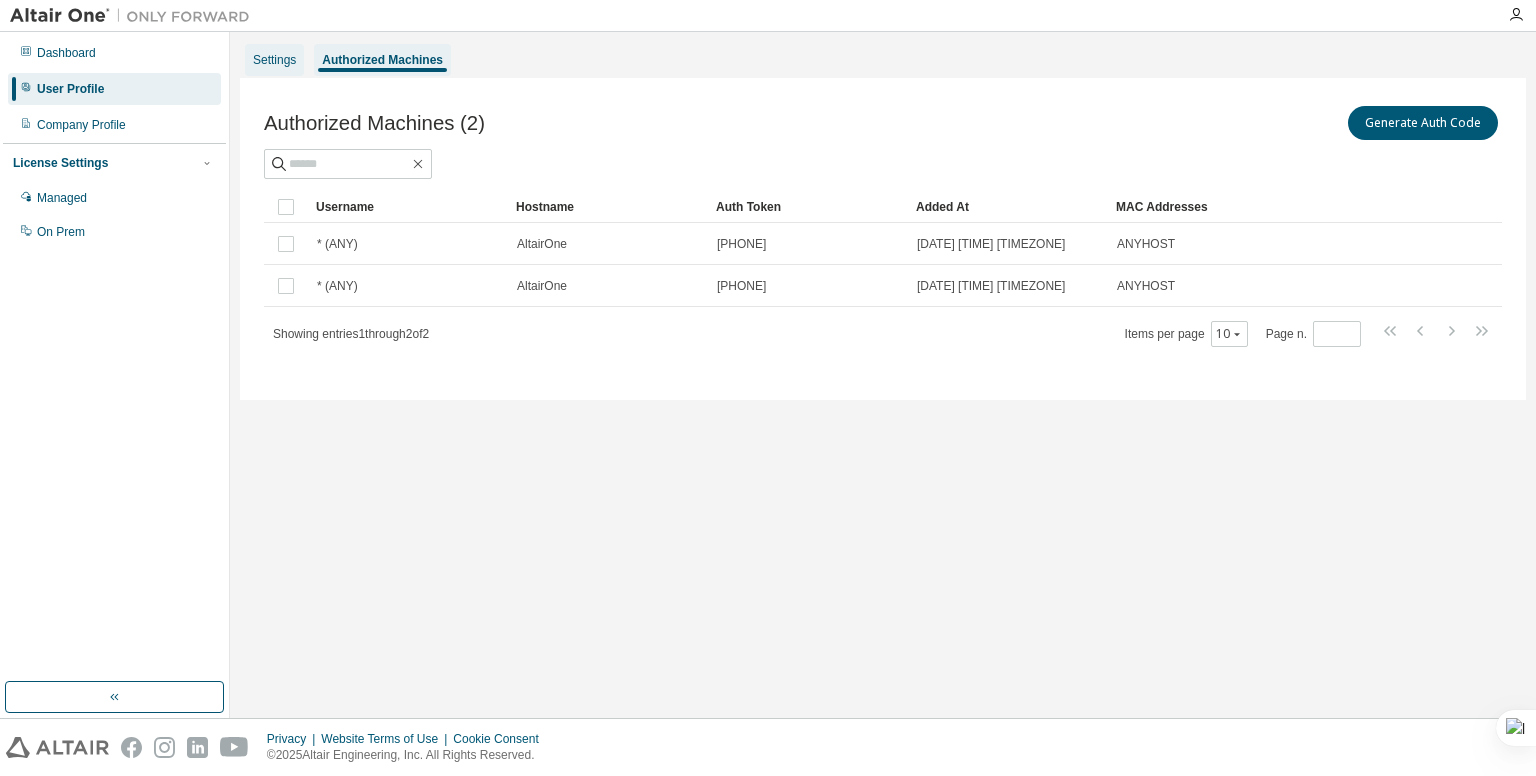 click on "Settings" at bounding box center [274, 60] 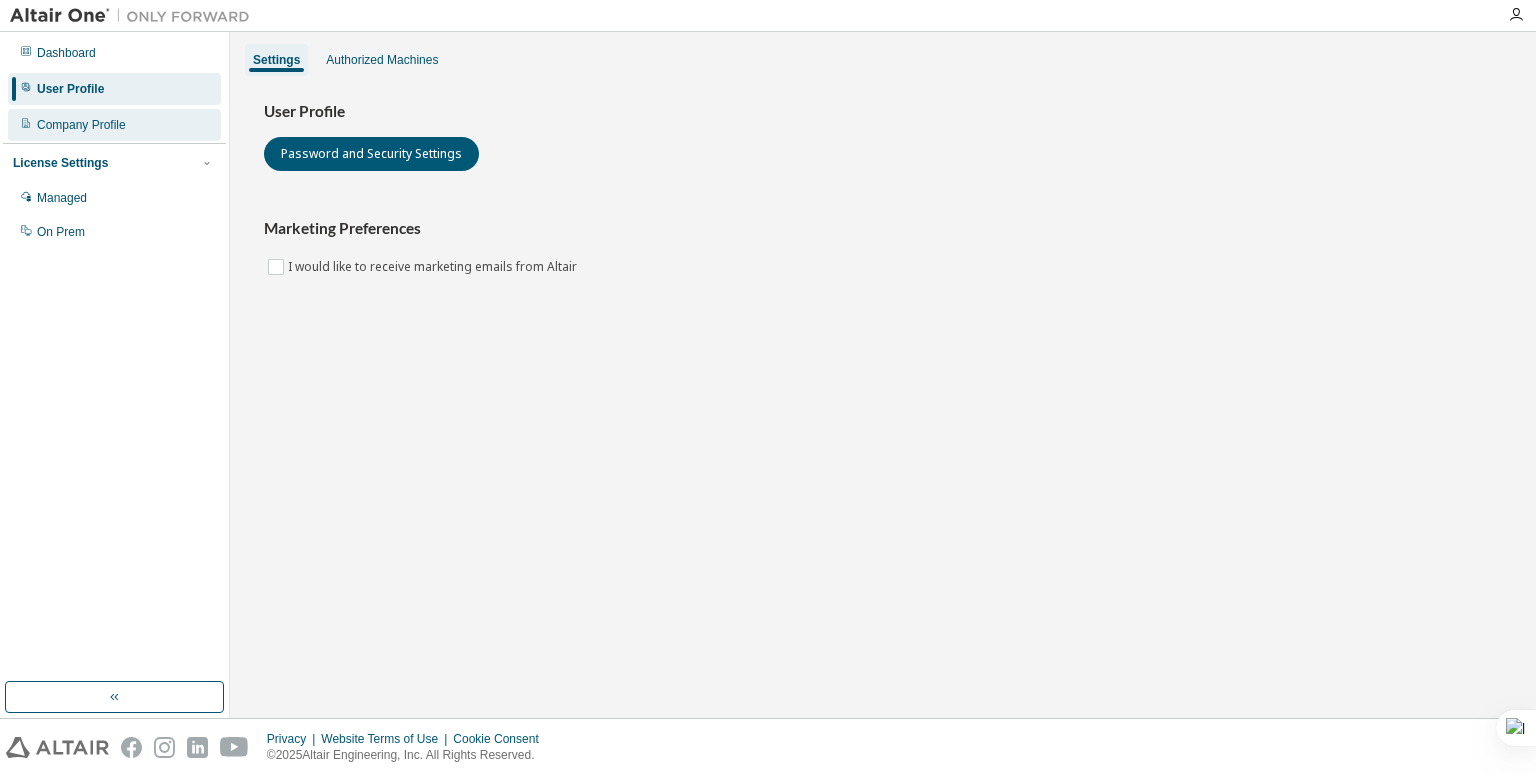 click on "Company Profile" at bounding box center [81, 125] 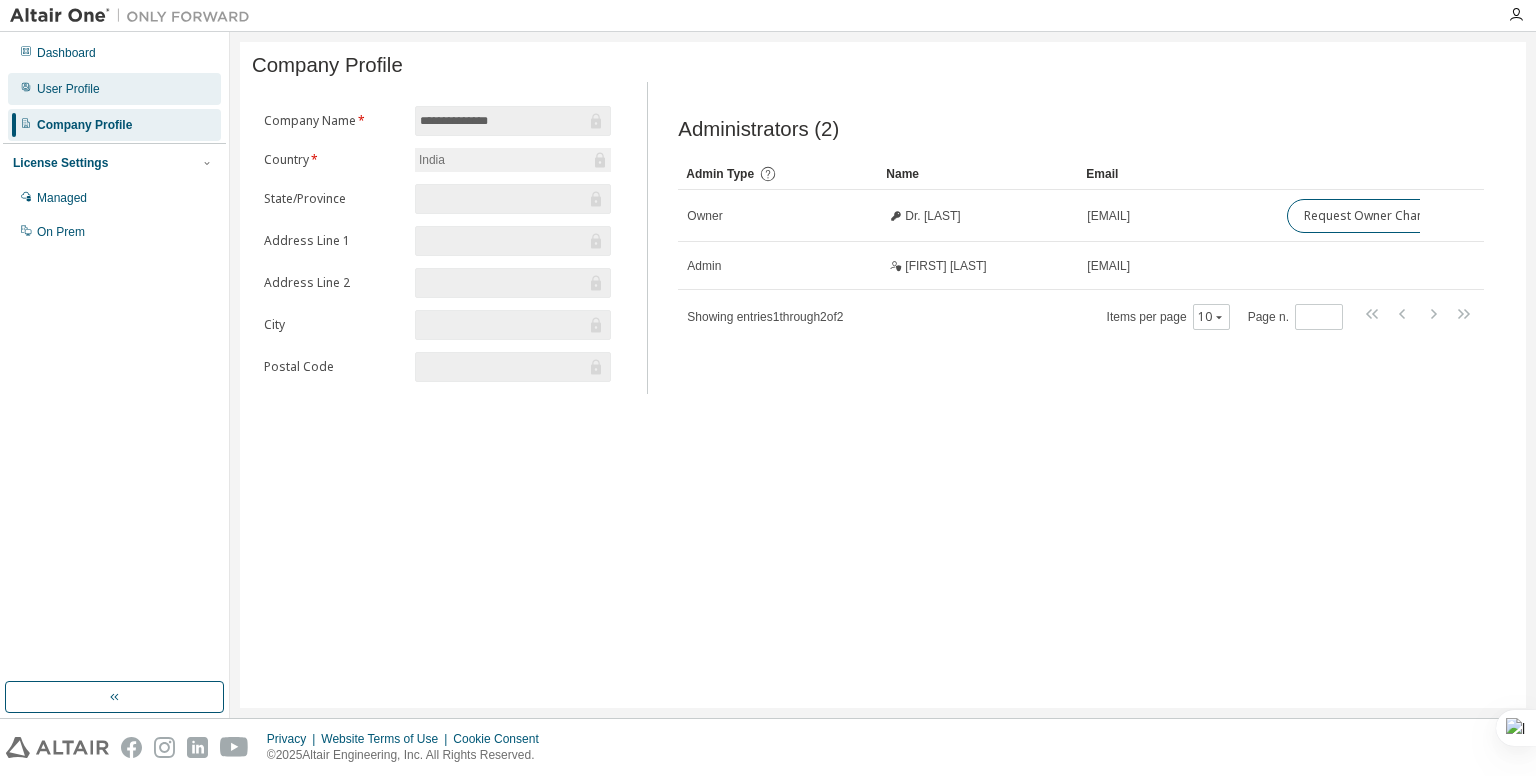 click on "User Profile" at bounding box center [114, 89] 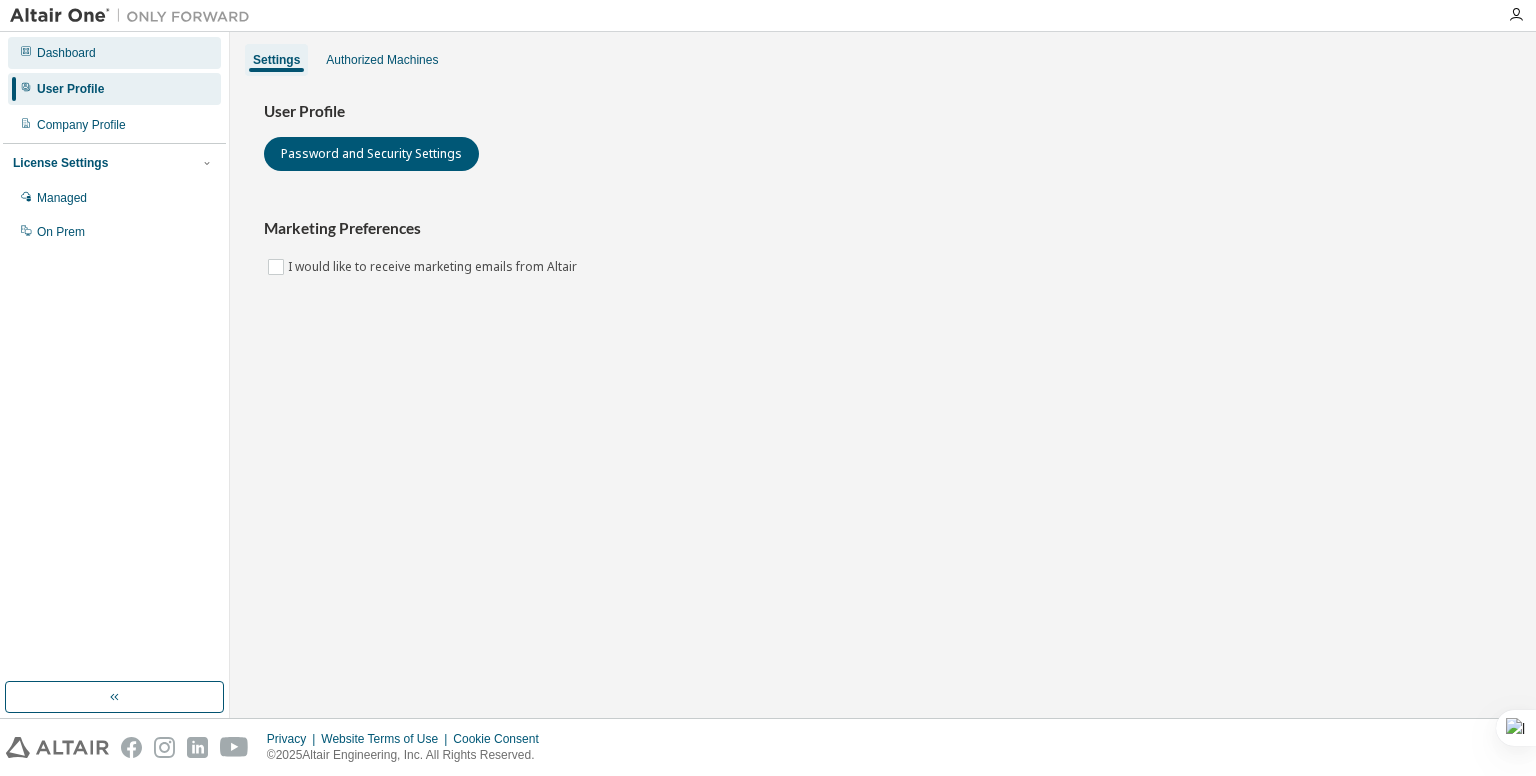 click on "Dashboard" at bounding box center (114, 53) 